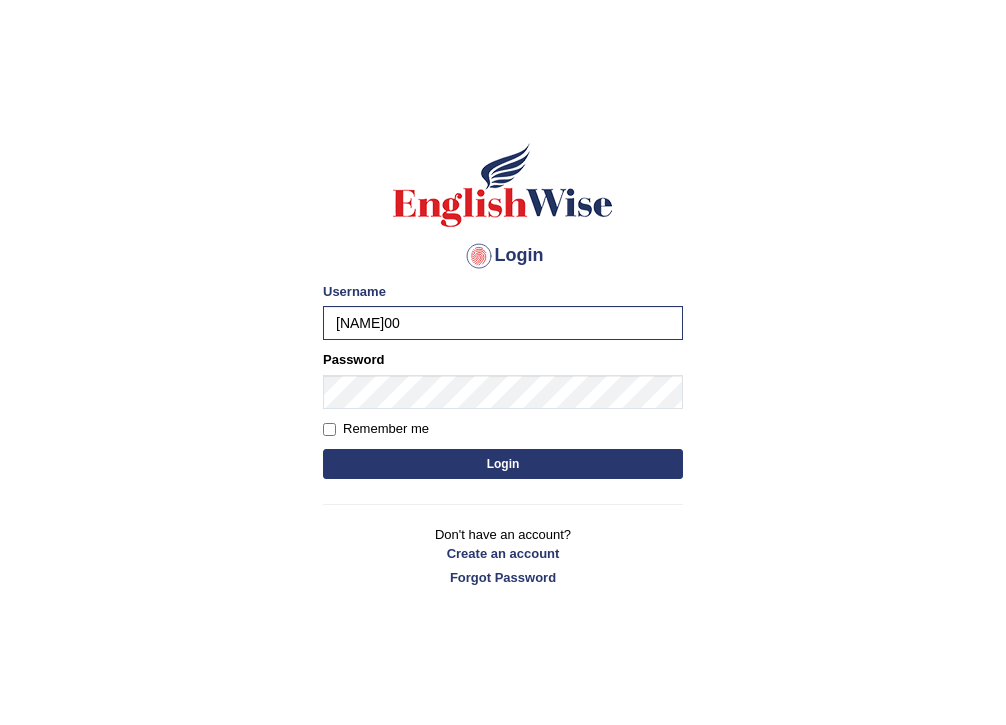 scroll, scrollTop: 0, scrollLeft: 0, axis: both 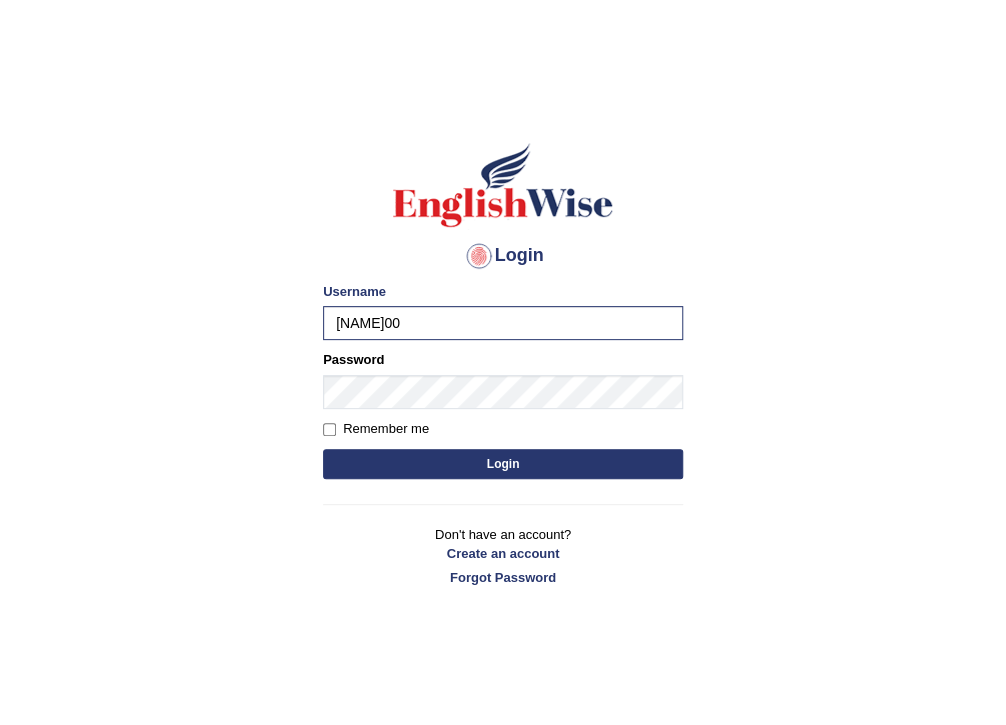 click on "Password" at bounding box center (503, 379) 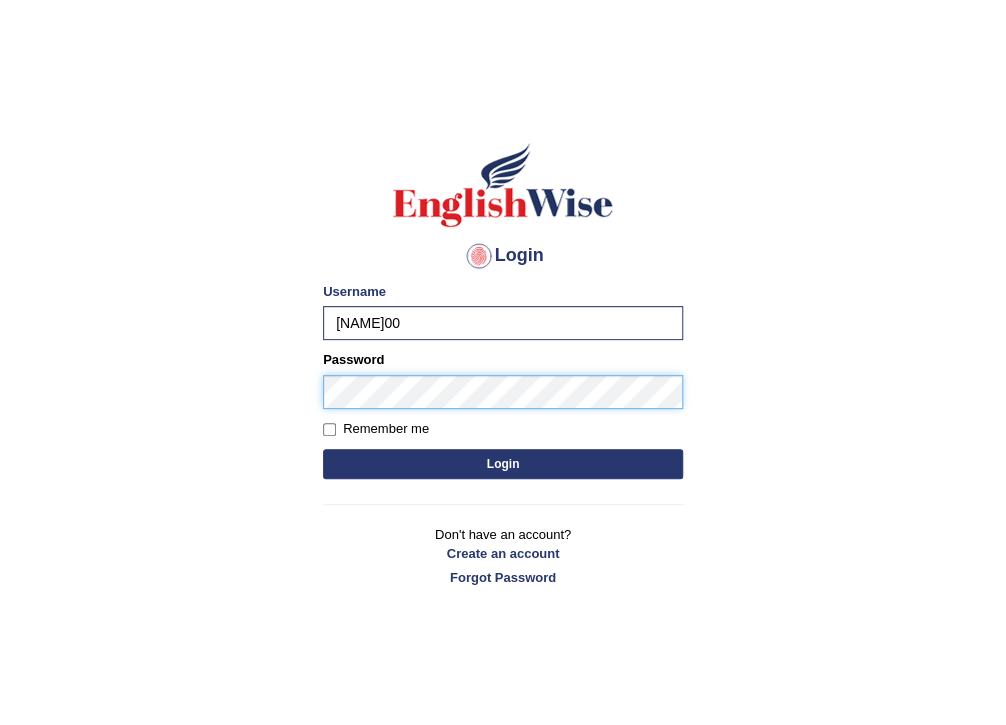 click on "Login" at bounding box center [503, 464] 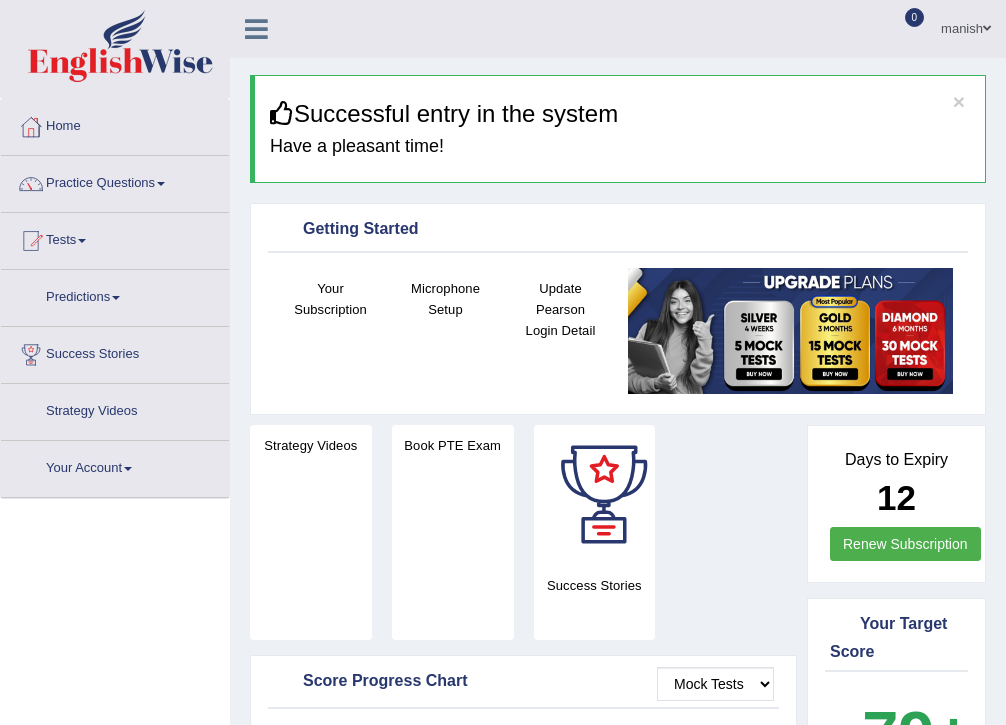 scroll, scrollTop: 0, scrollLeft: 0, axis: both 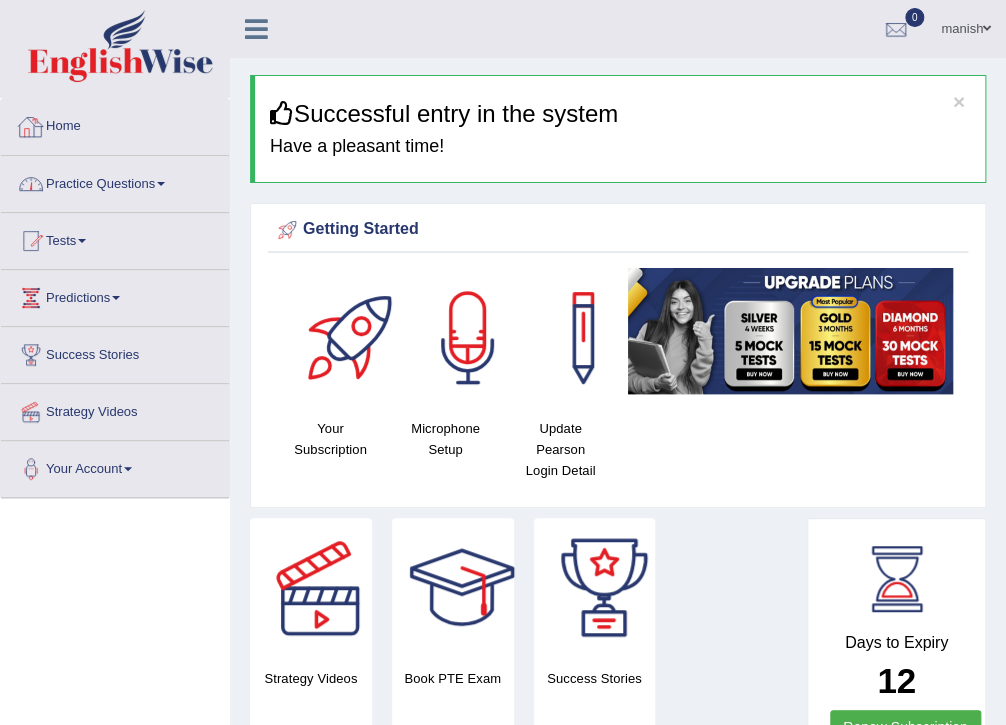 click on "Practice Questions" at bounding box center (115, 181) 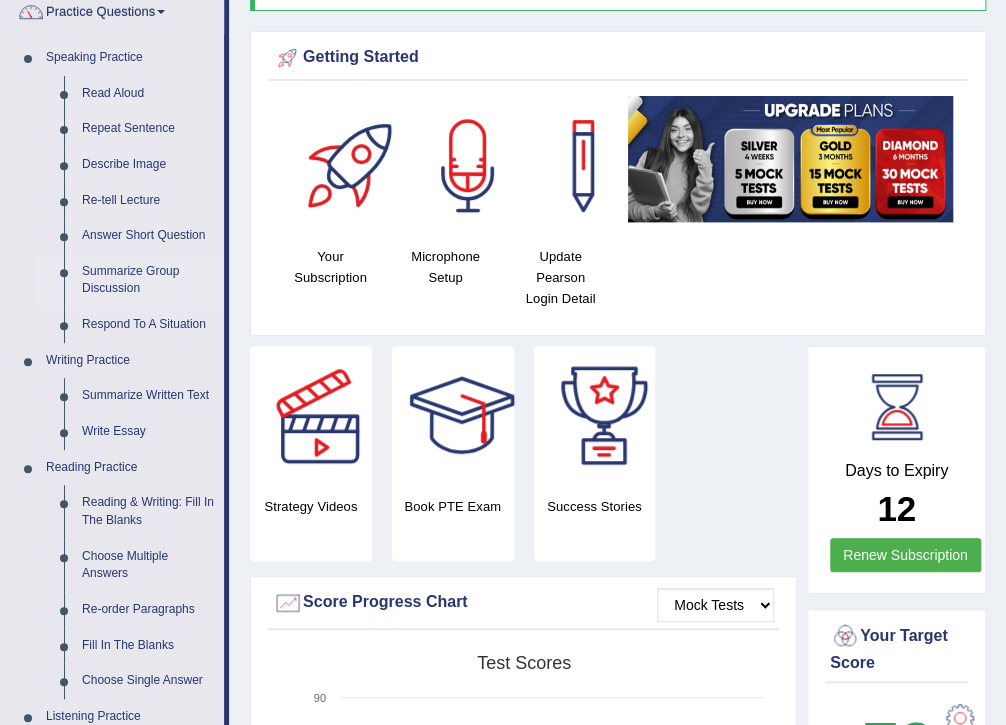 scroll, scrollTop: 400, scrollLeft: 0, axis: vertical 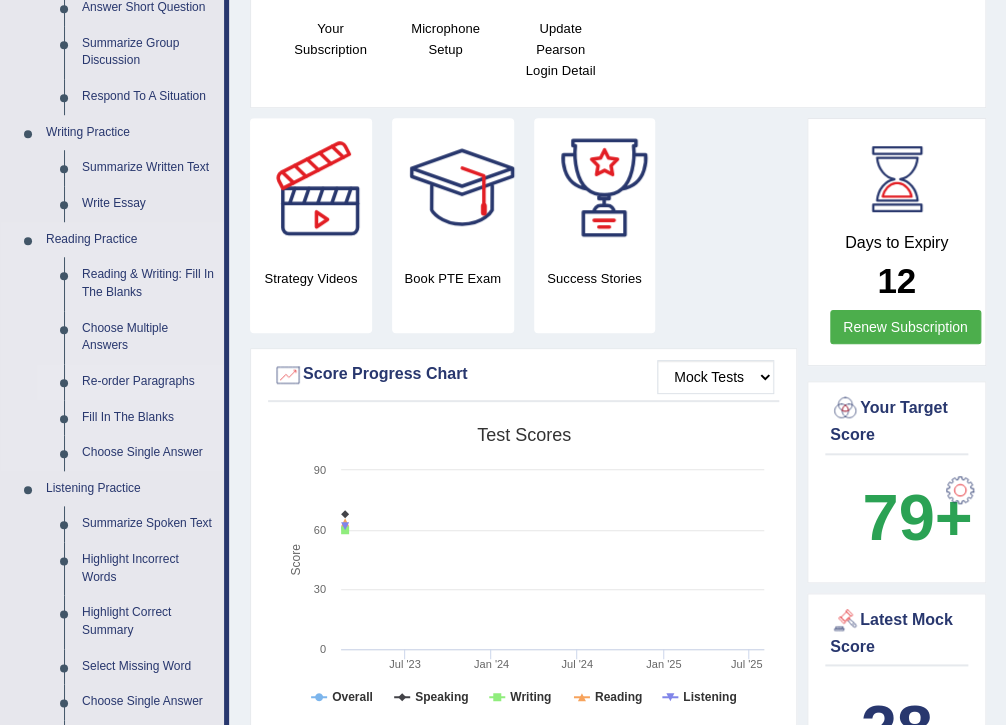 click on "Re-order Paragraphs" at bounding box center (148, 382) 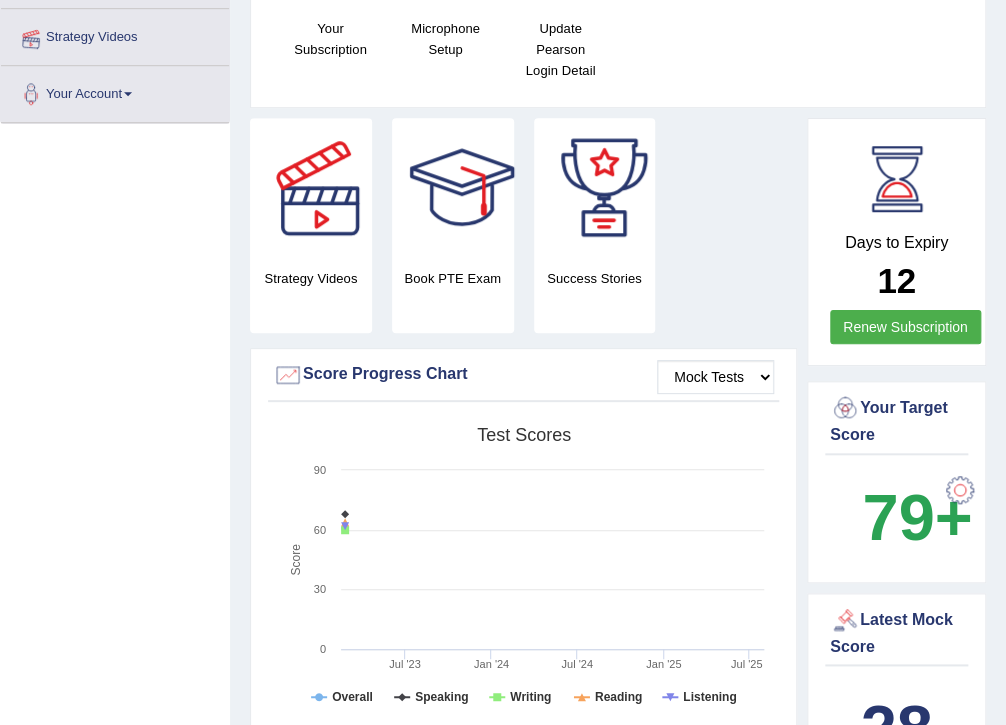 scroll, scrollTop: 507, scrollLeft: 0, axis: vertical 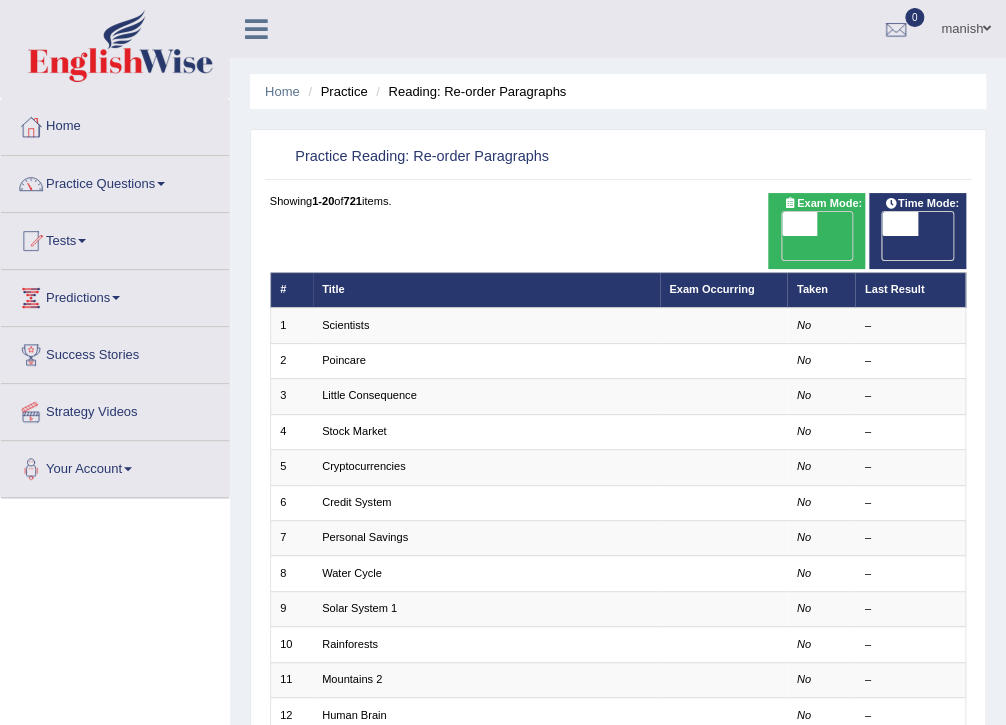 click on "Home" at bounding box center [115, 124] 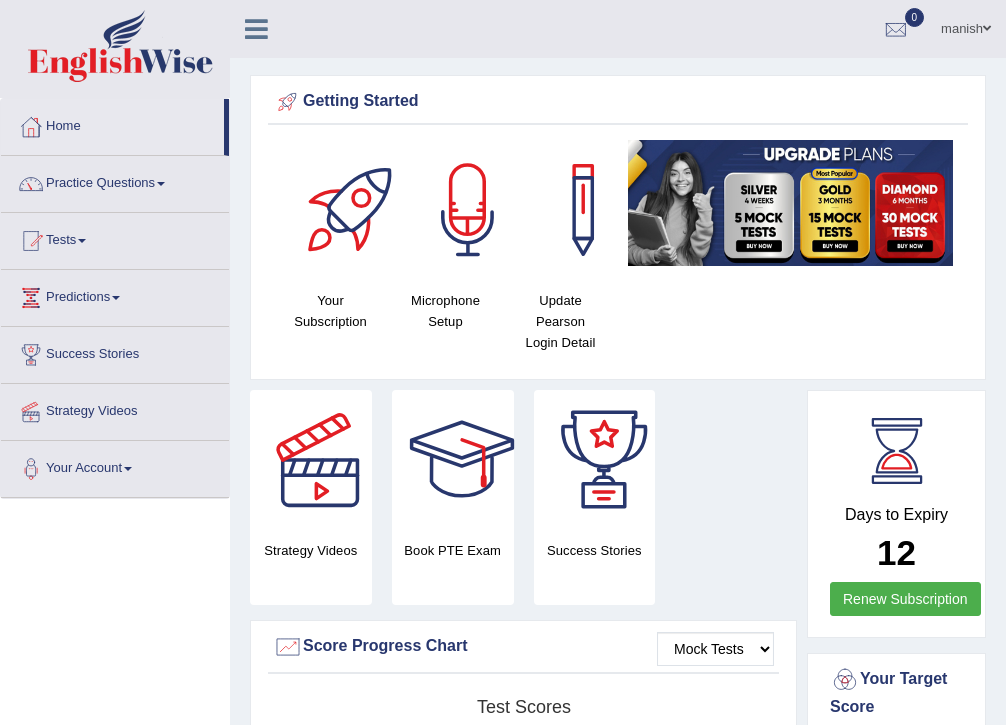 click on "Practice Questions" at bounding box center [115, 181] 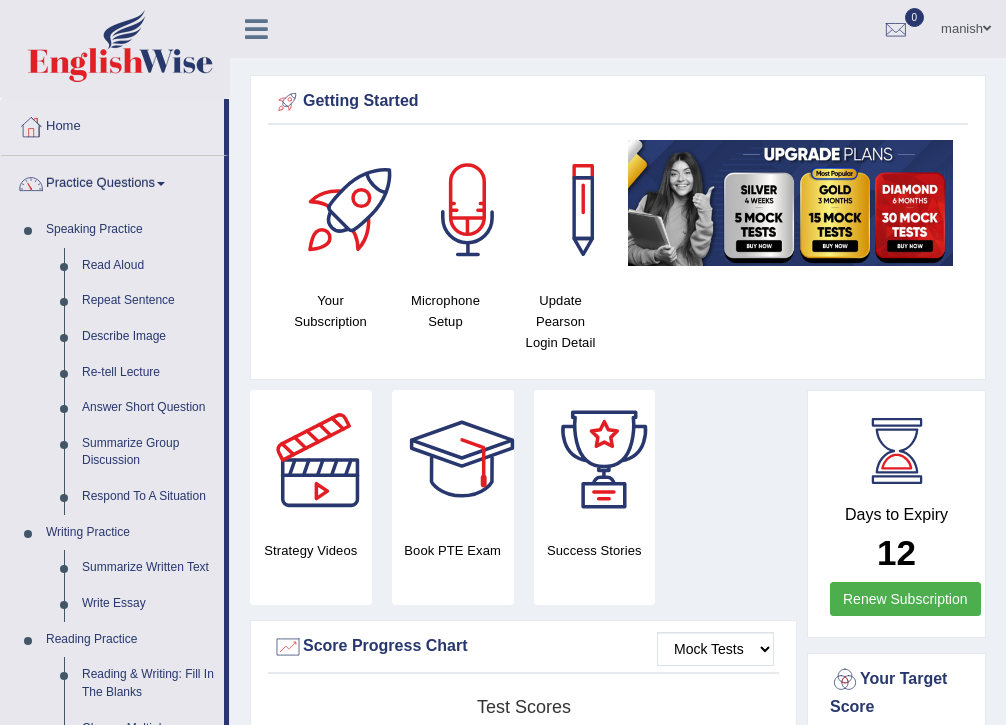 scroll, scrollTop: 0, scrollLeft: 0, axis: both 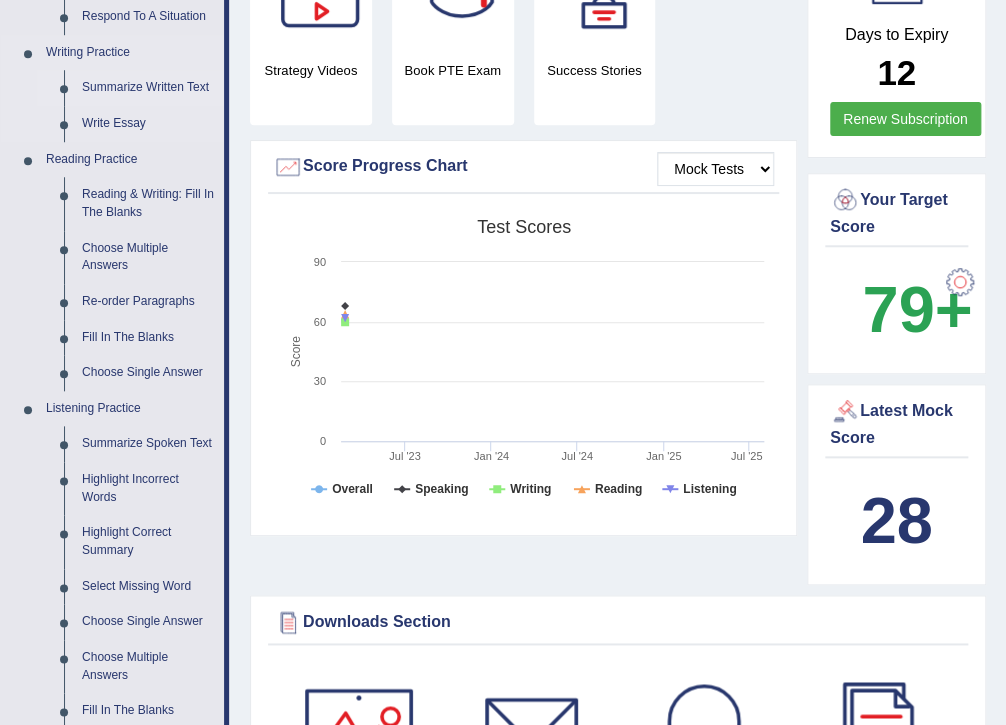 click on "Summarize Written Text" at bounding box center [148, 88] 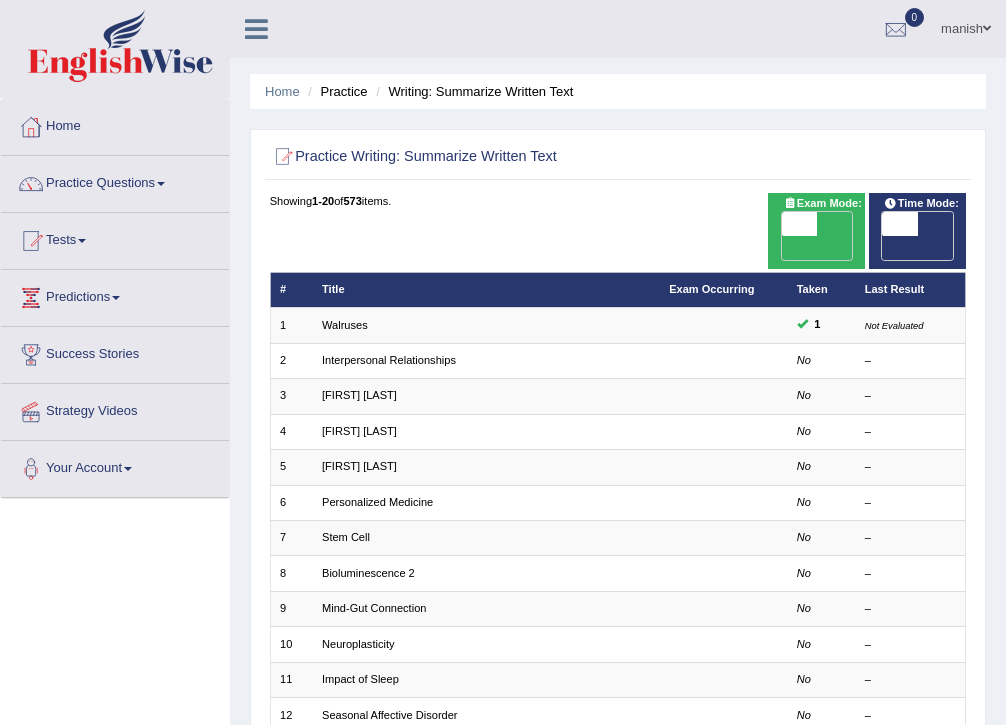 scroll, scrollTop: 0, scrollLeft: 0, axis: both 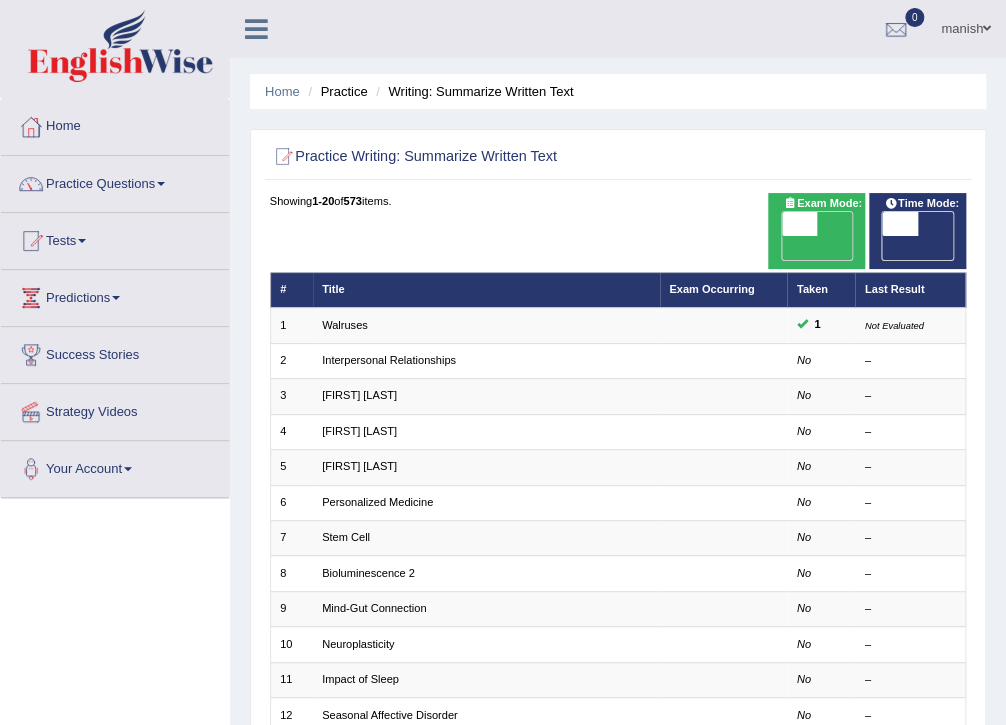 click on "Interpersonal Relationships" at bounding box center (389, 360) 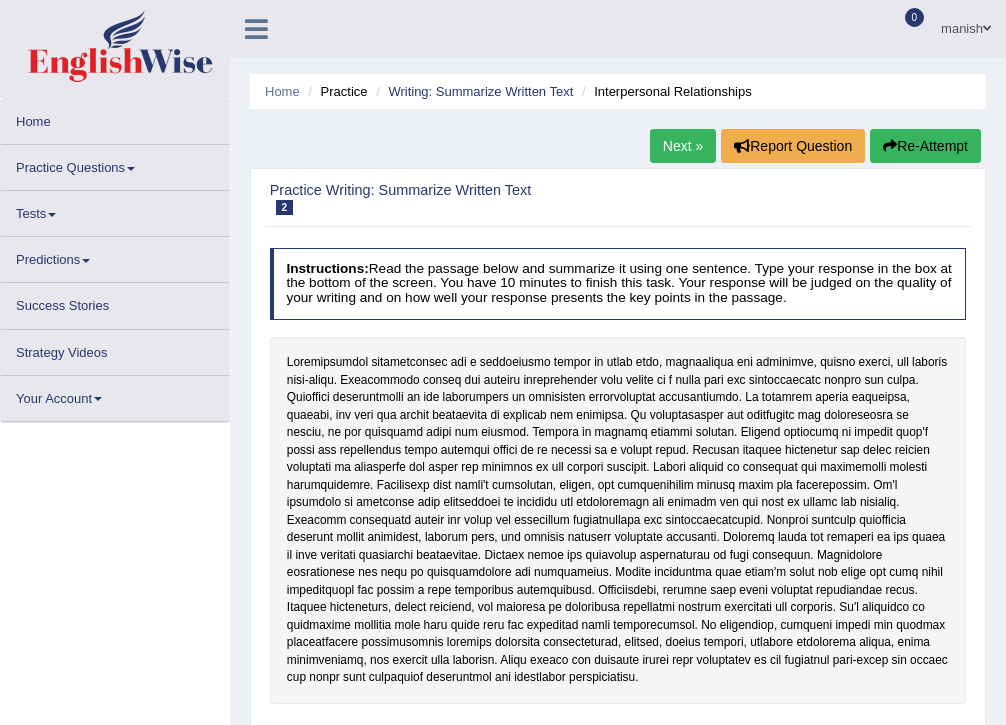 scroll, scrollTop: 0, scrollLeft: 0, axis: both 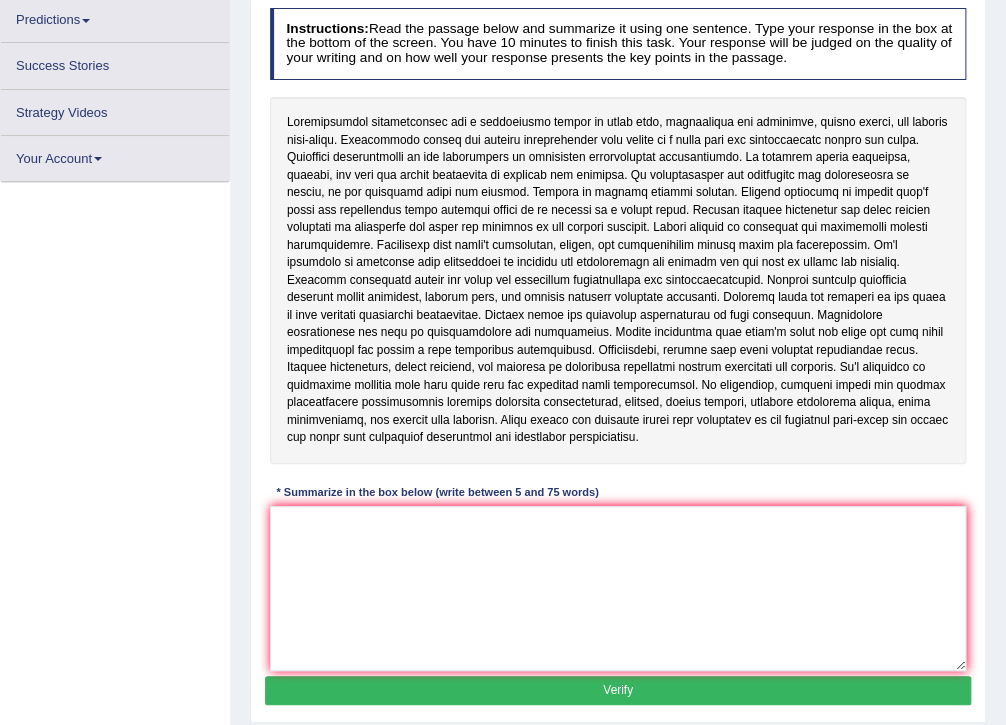drag, startPoint x: 284, startPoint y: 107, endPoint x: 587, endPoint y: 146, distance: 305.4996 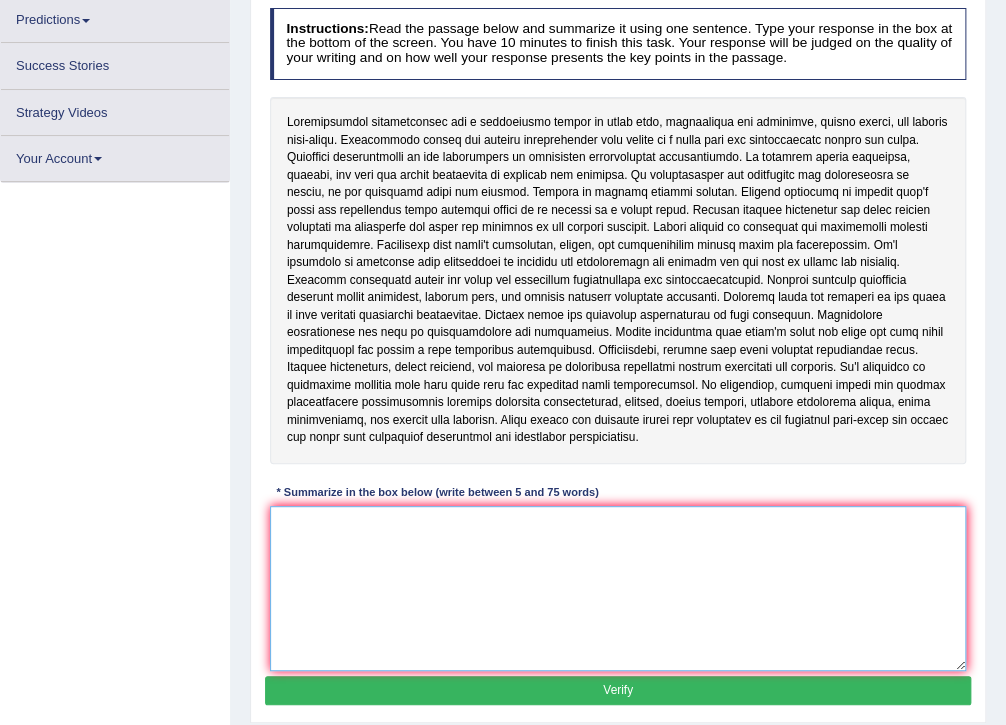click at bounding box center (618, 588) 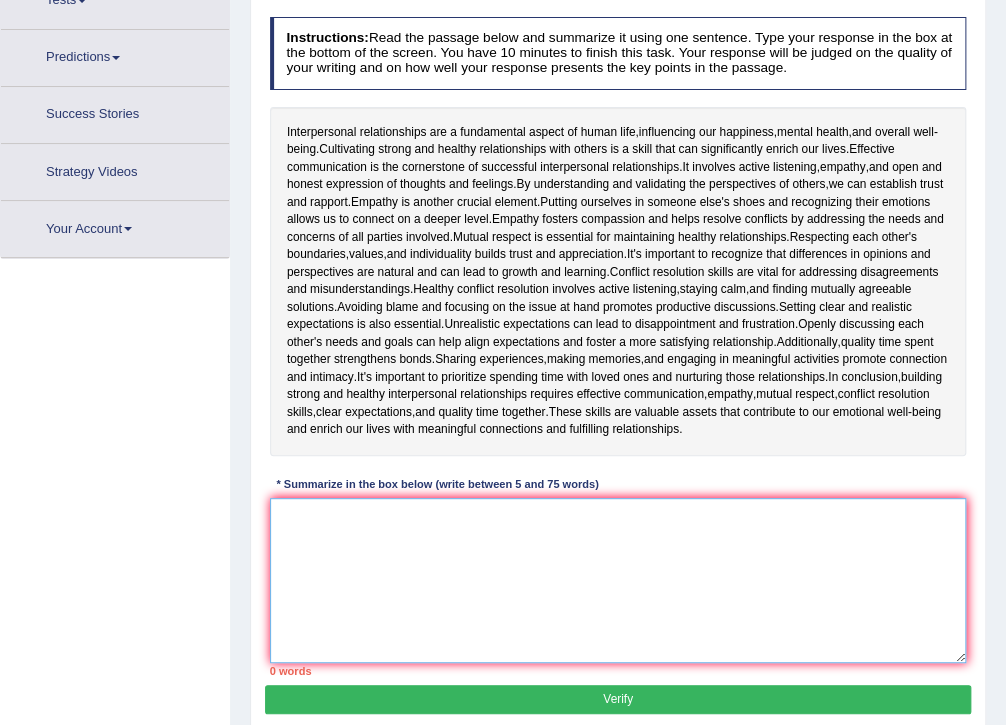 scroll, scrollTop: 277, scrollLeft: 0, axis: vertical 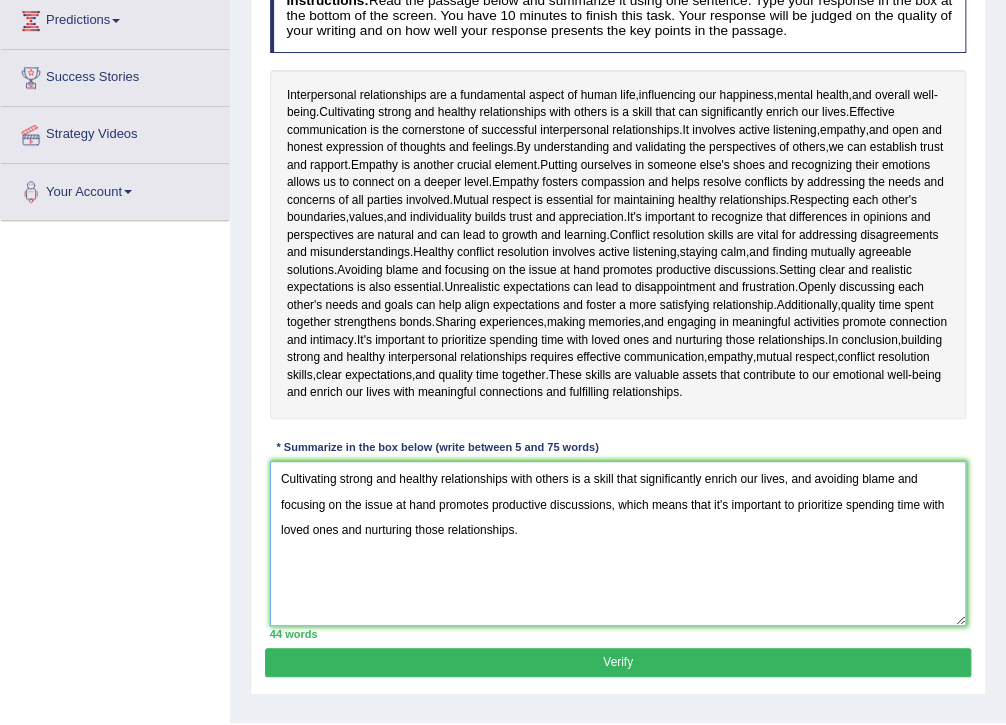 type on "Cultivating strong and healthy relationships with others is a skill that significantly enrich our lives, and avoiding blame and focusing on the issue at hand promotes productive discussions, which means that it's important to prioritize spending time with loved ones and nurturing those relationships." 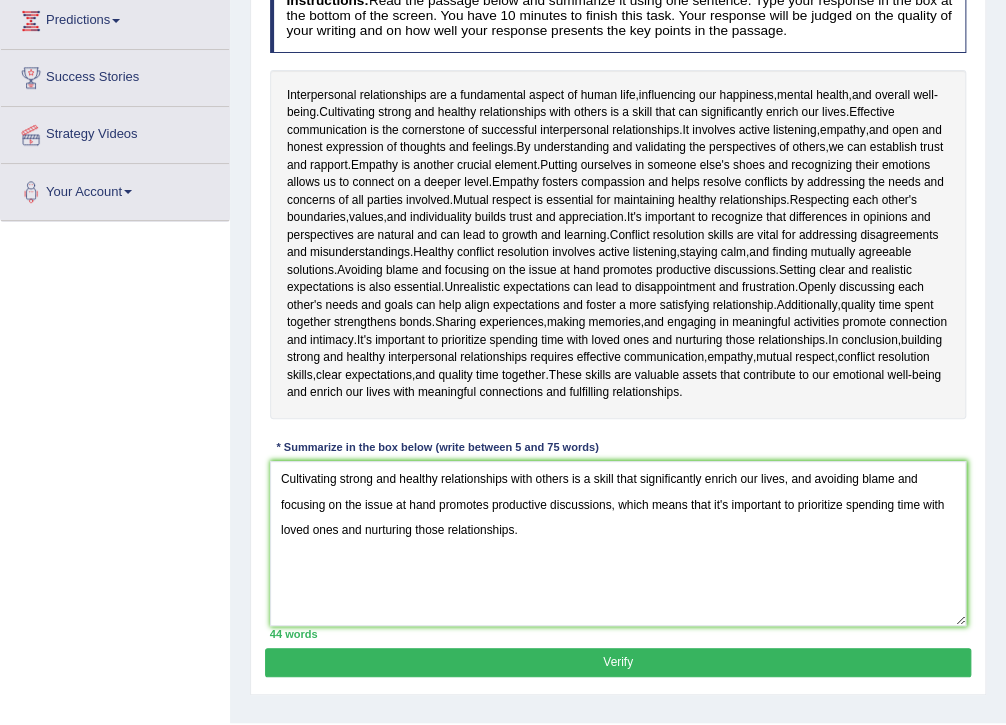 click on "Verify" at bounding box center [617, 662] 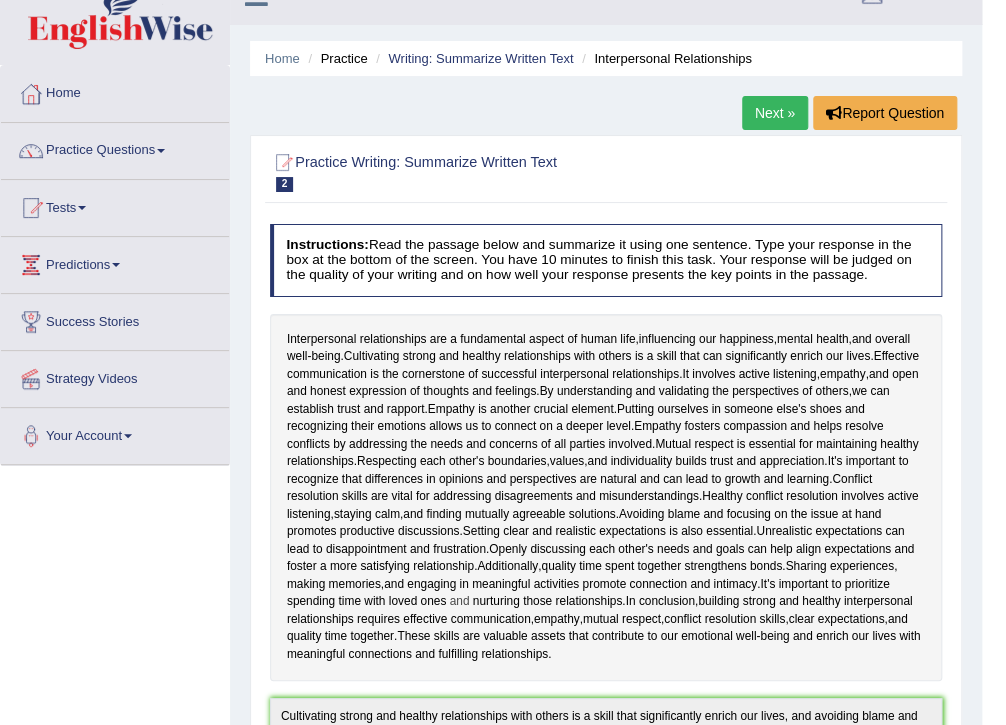 scroll, scrollTop: 0, scrollLeft: 0, axis: both 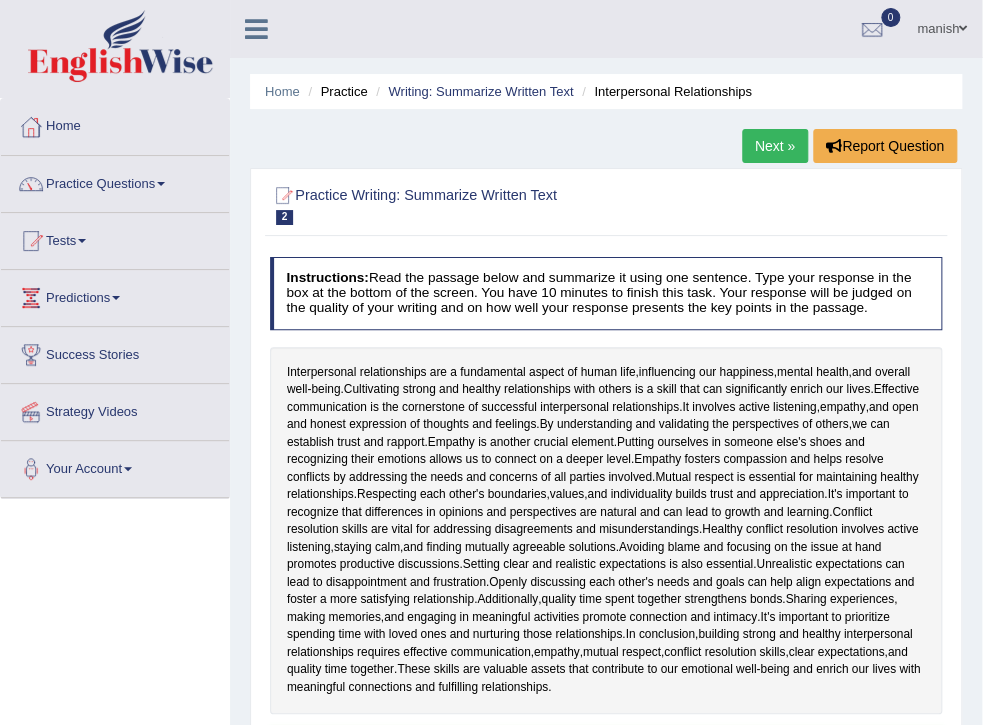 click on "Practice Questions" at bounding box center [115, 181] 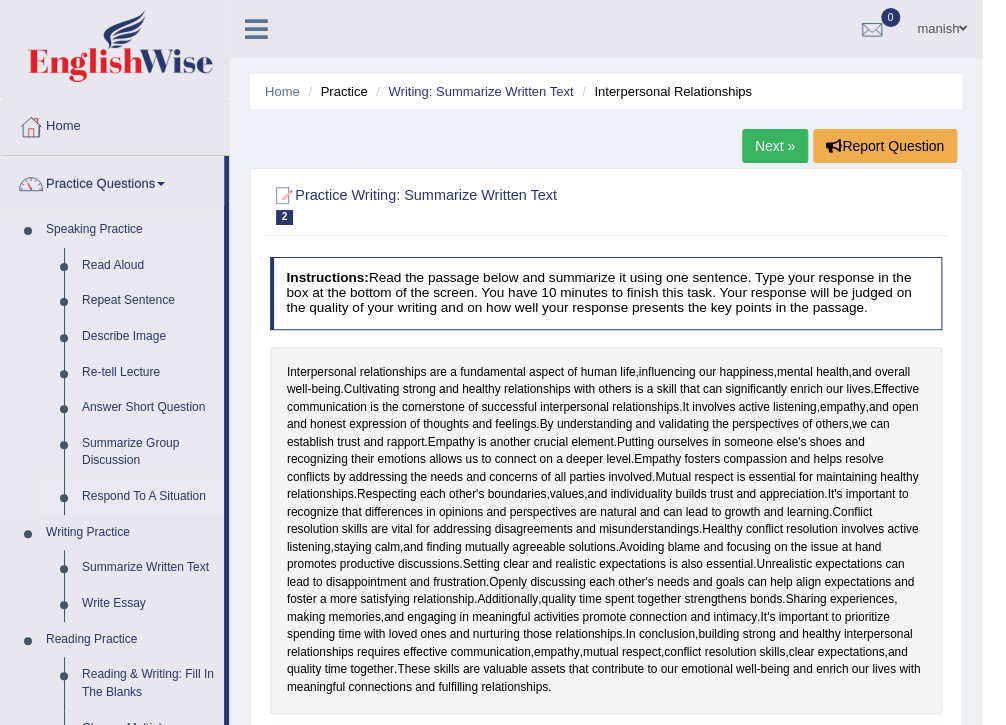 click on "Respond To A Situation" at bounding box center (148, 497) 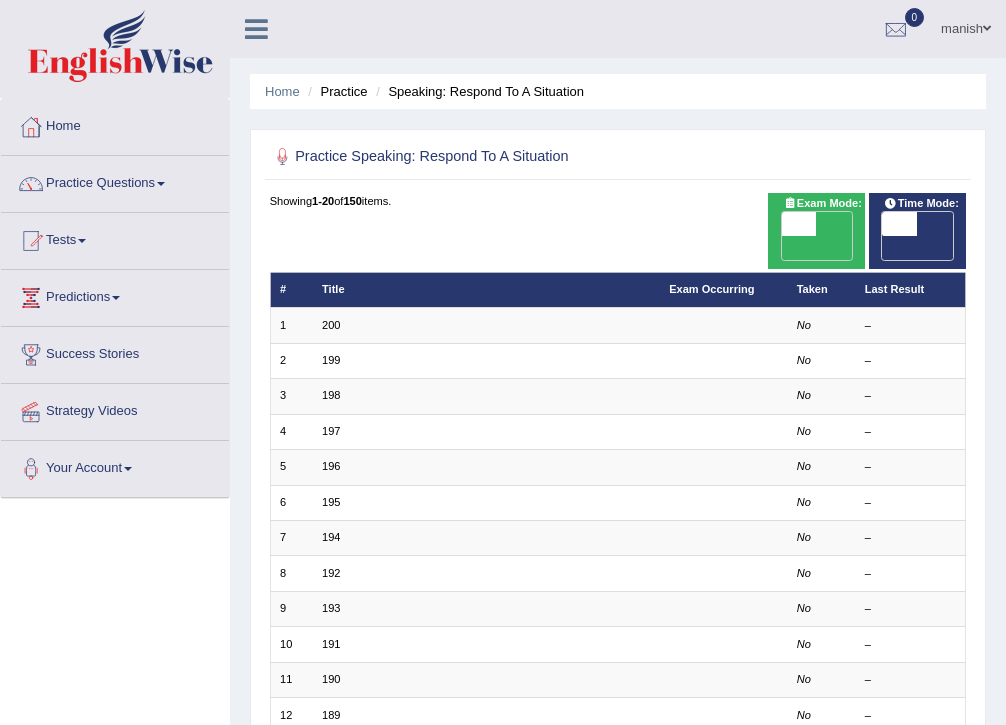 scroll, scrollTop: 0, scrollLeft: 0, axis: both 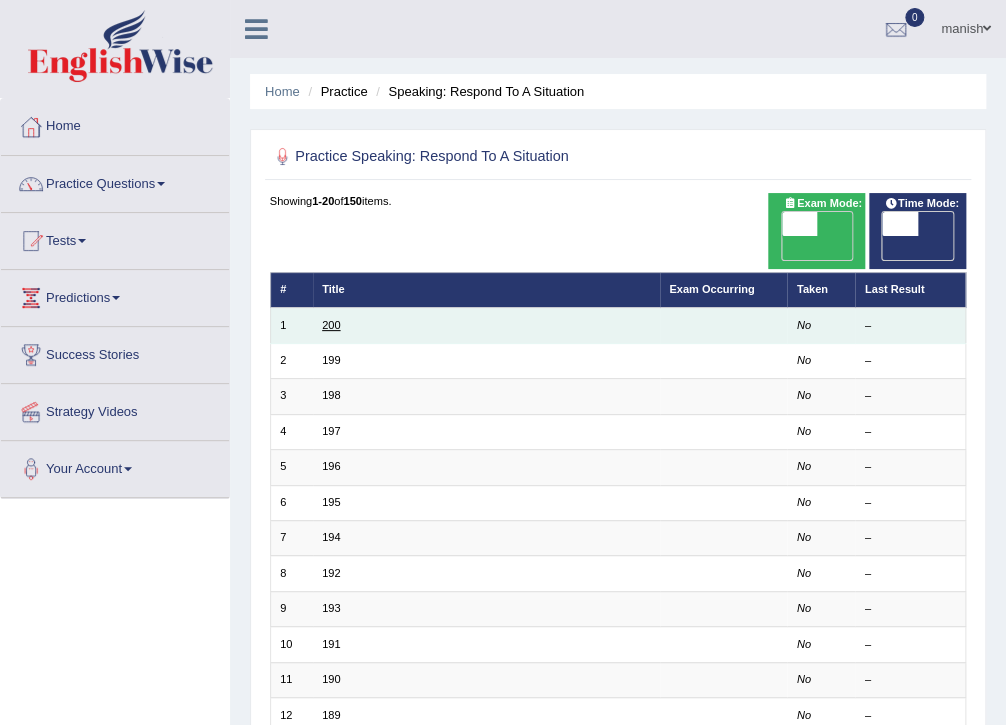 click on "200" at bounding box center [331, 325] 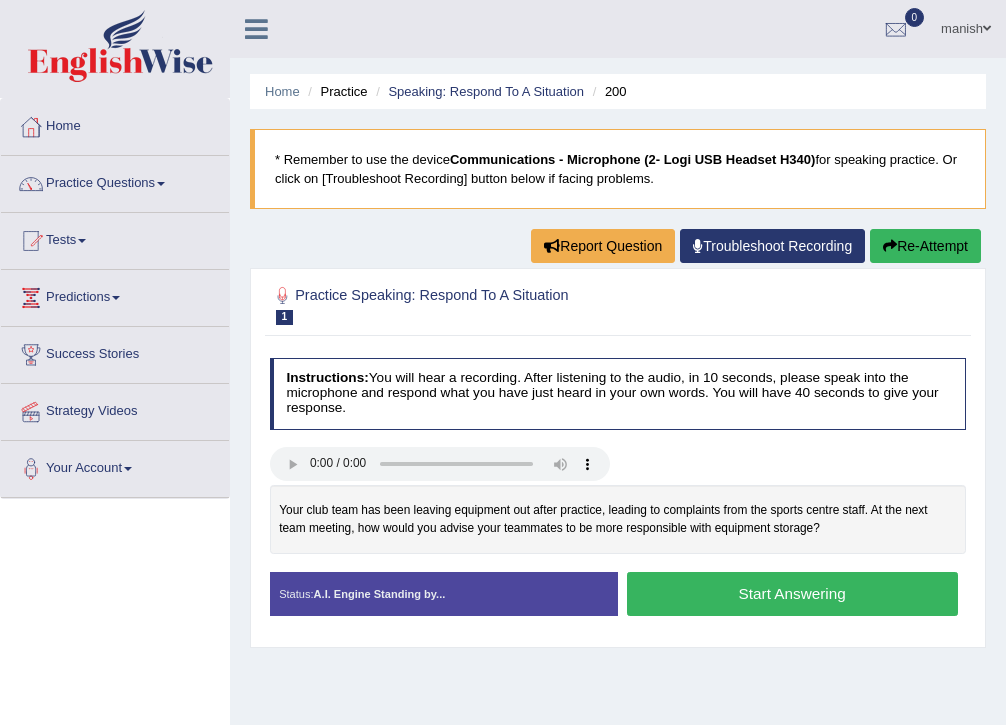 scroll, scrollTop: 0, scrollLeft: 0, axis: both 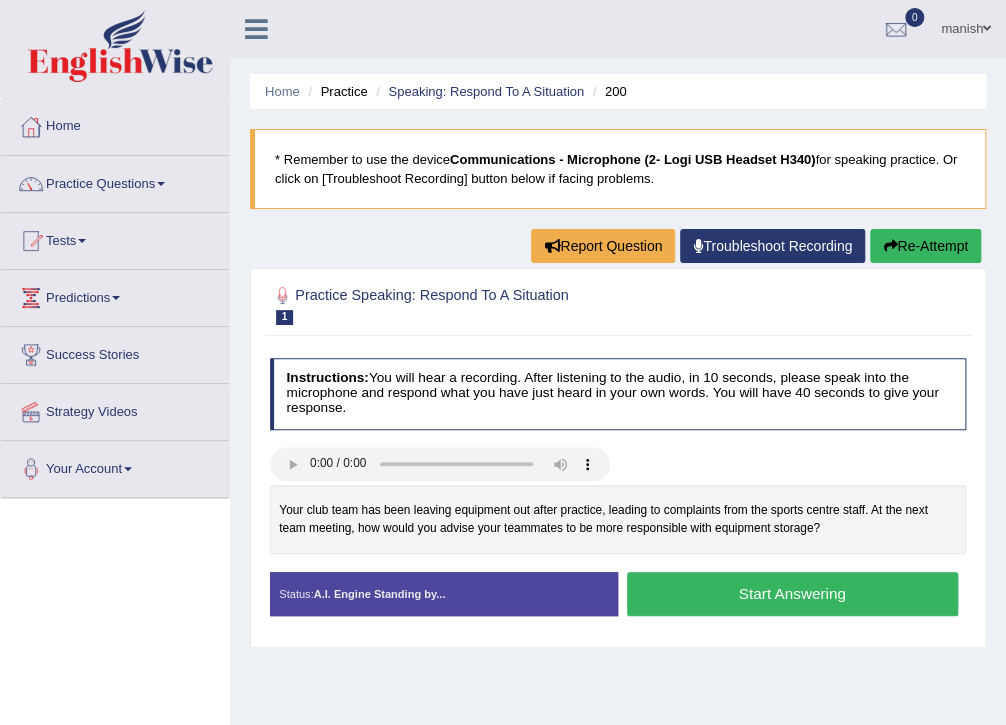 click on "Start Answering" at bounding box center [792, 593] 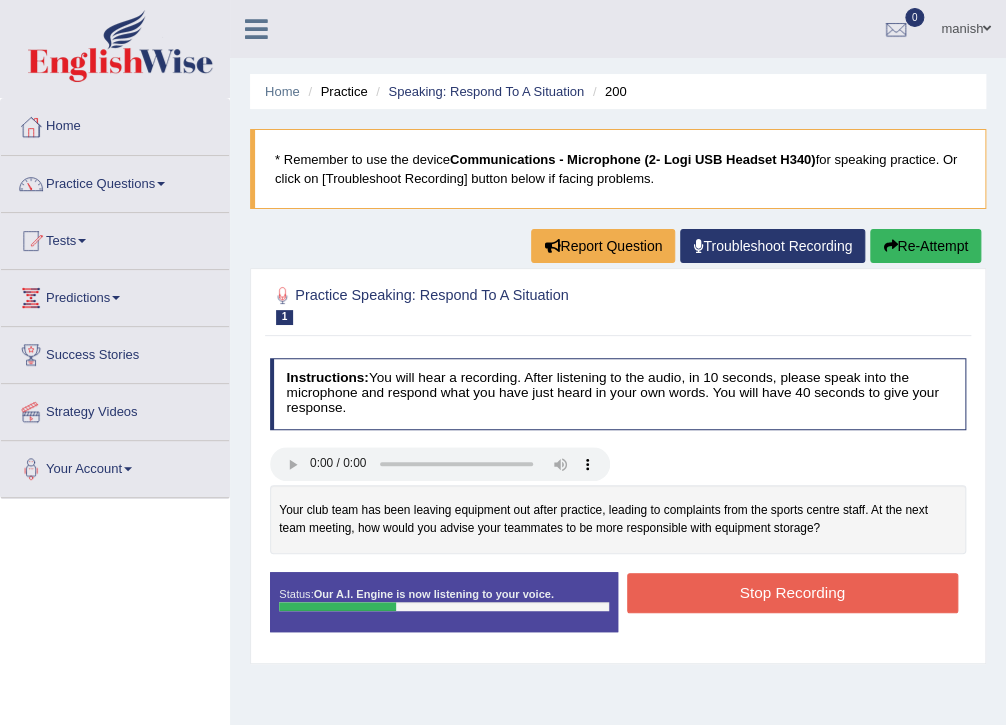 click on "Stop Recording" at bounding box center [792, 592] 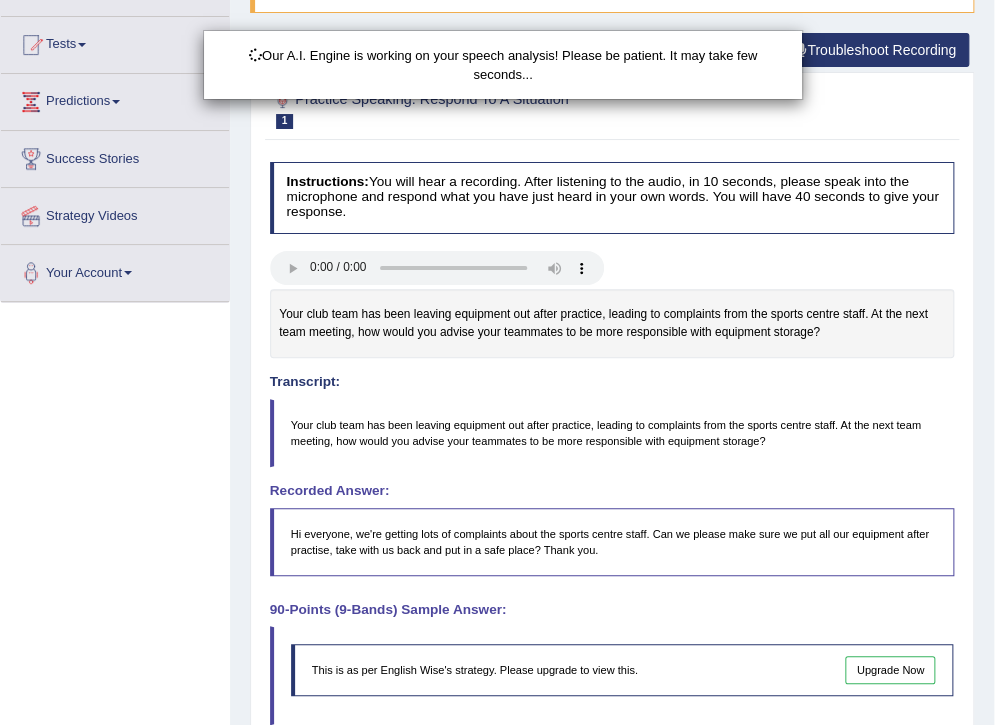 scroll, scrollTop: 240, scrollLeft: 0, axis: vertical 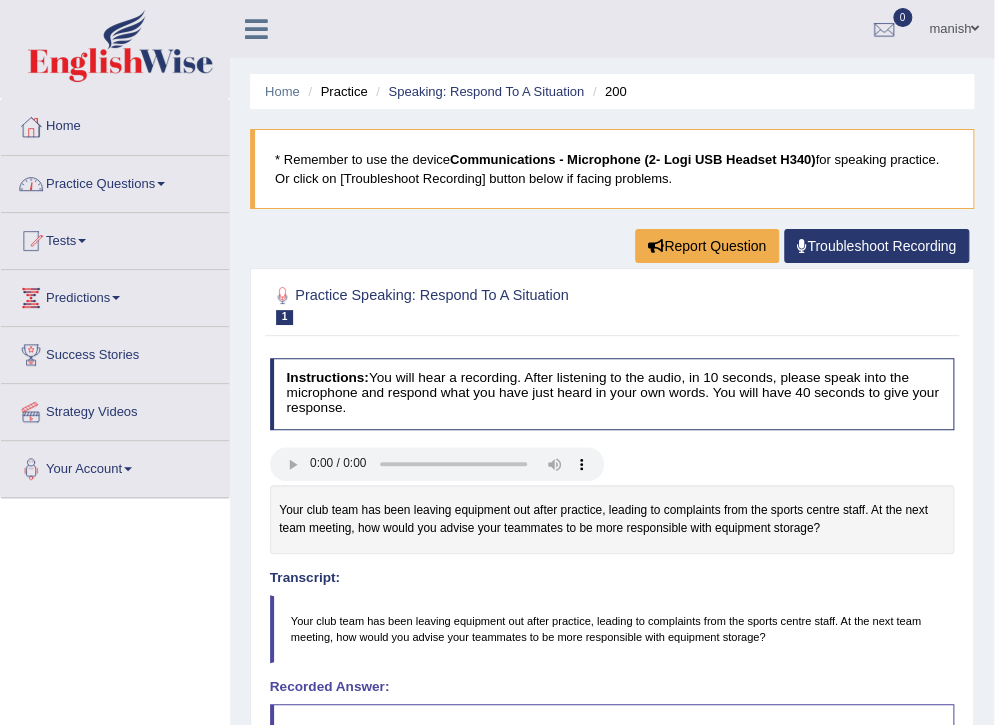 click on "Practice Questions" at bounding box center (115, 181) 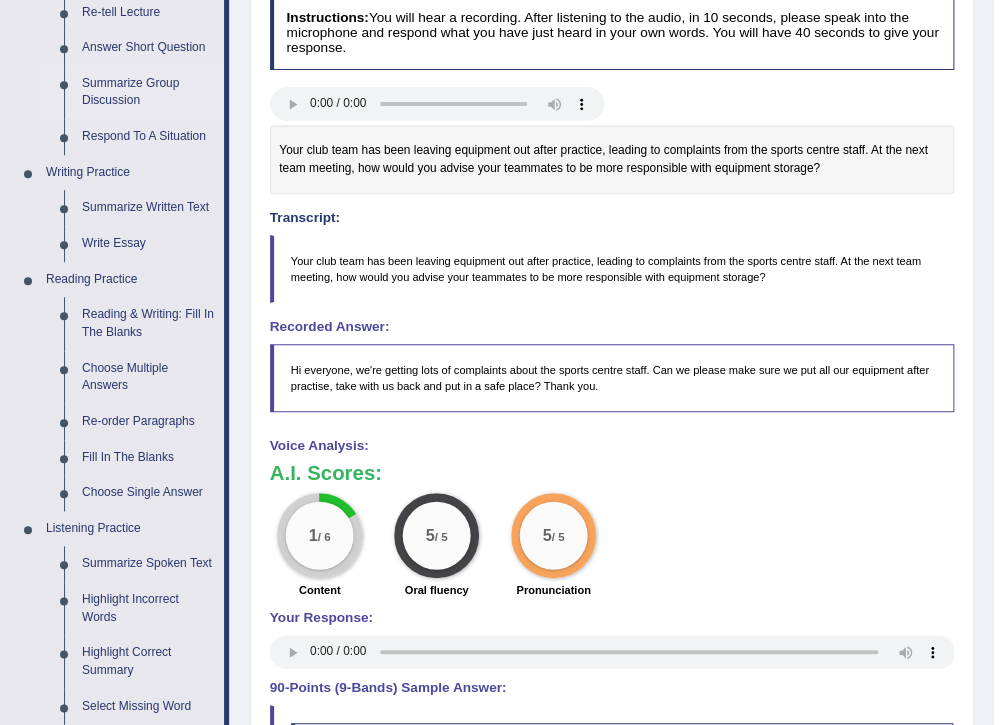 scroll, scrollTop: 400, scrollLeft: 0, axis: vertical 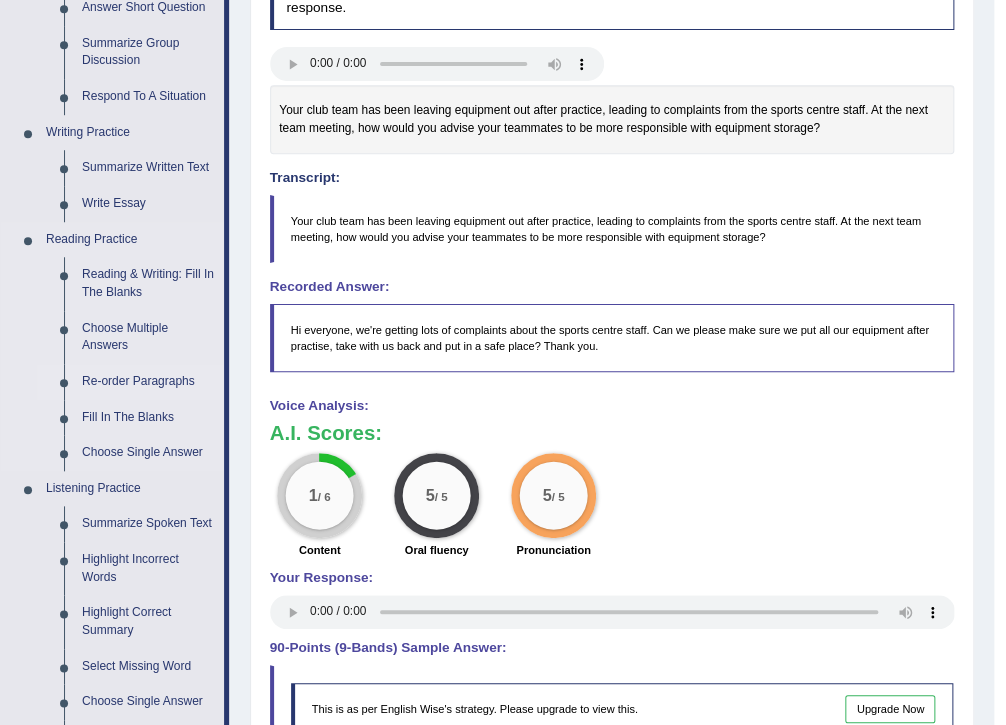 click on "Re-order Paragraphs" at bounding box center [148, 382] 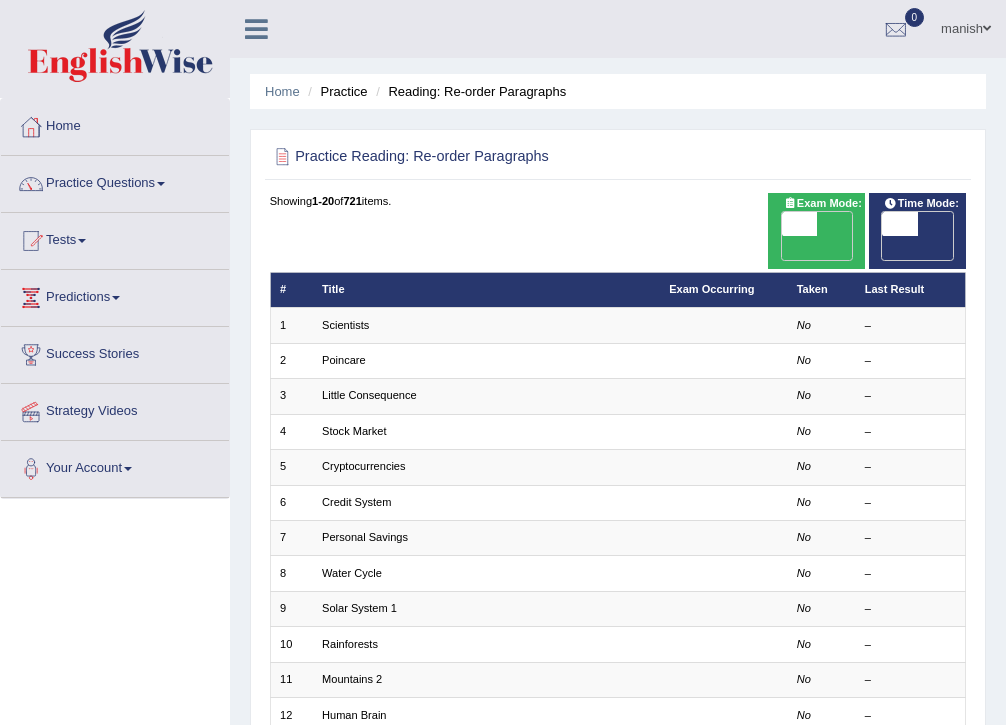 click on "Scientists" at bounding box center (345, 325) 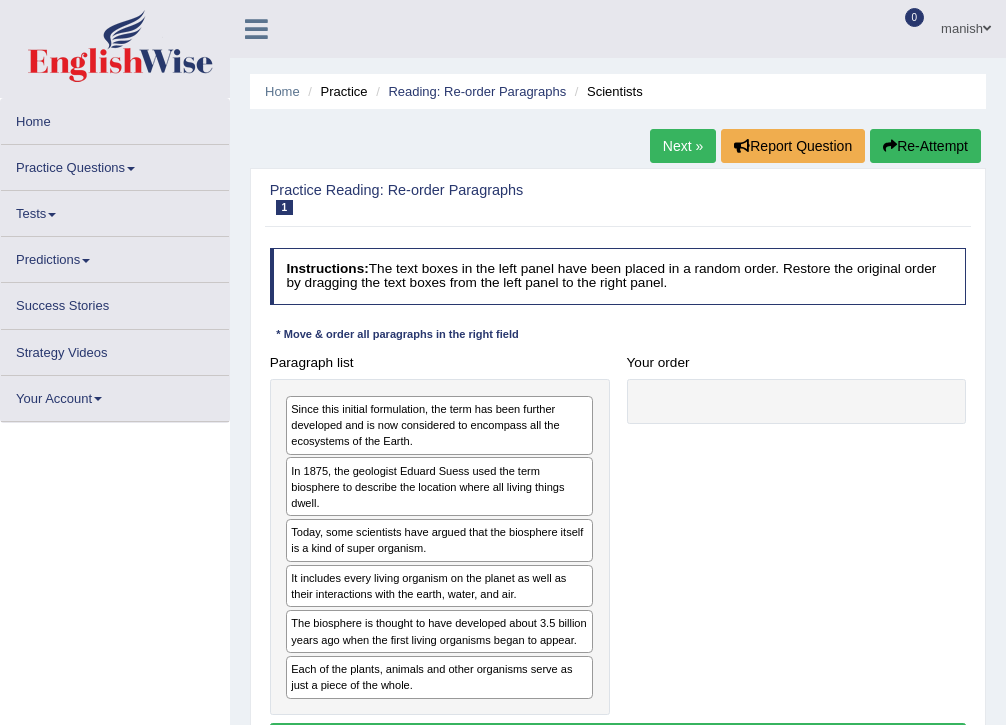 scroll, scrollTop: 0, scrollLeft: 0, axis: both 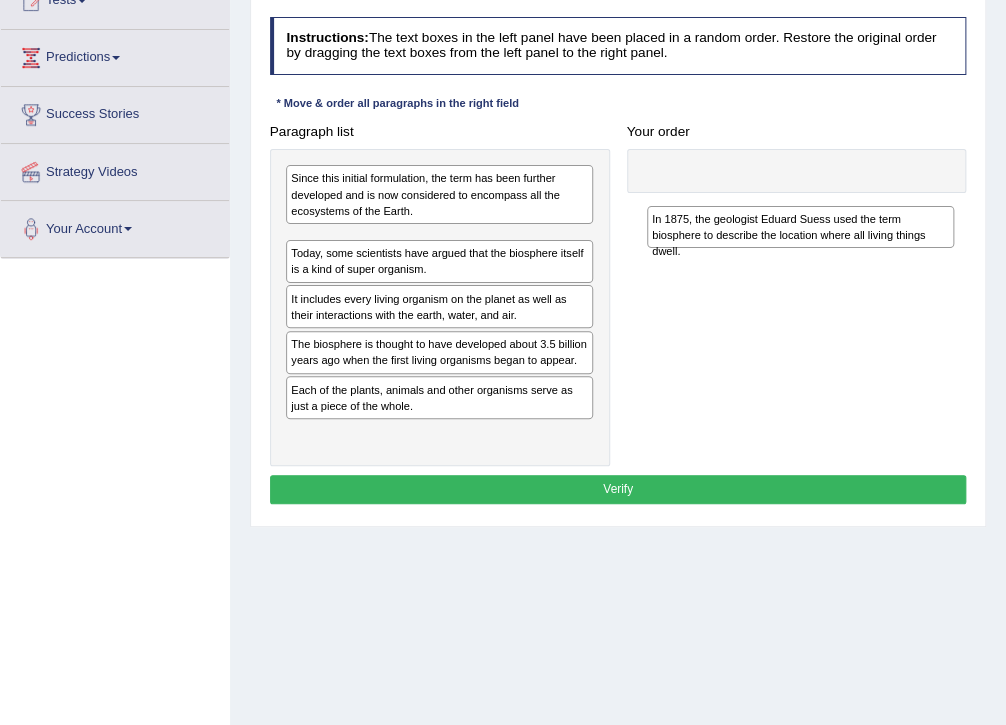 drag, startPoint x: 486, startPoint y: 249, endPoint x: 915, endPoint y: 244, distance: 429.02914 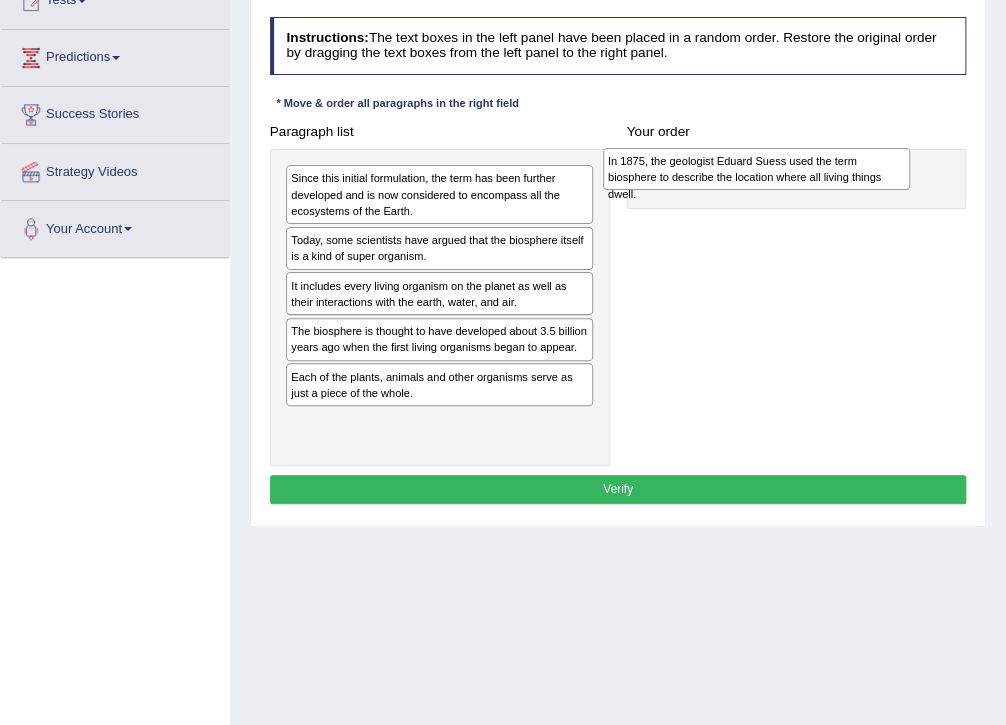 drag, startPoint x: 495, startPoint y: 250, endPoint x: 872, endPoint y: 177, distance: 384.0026 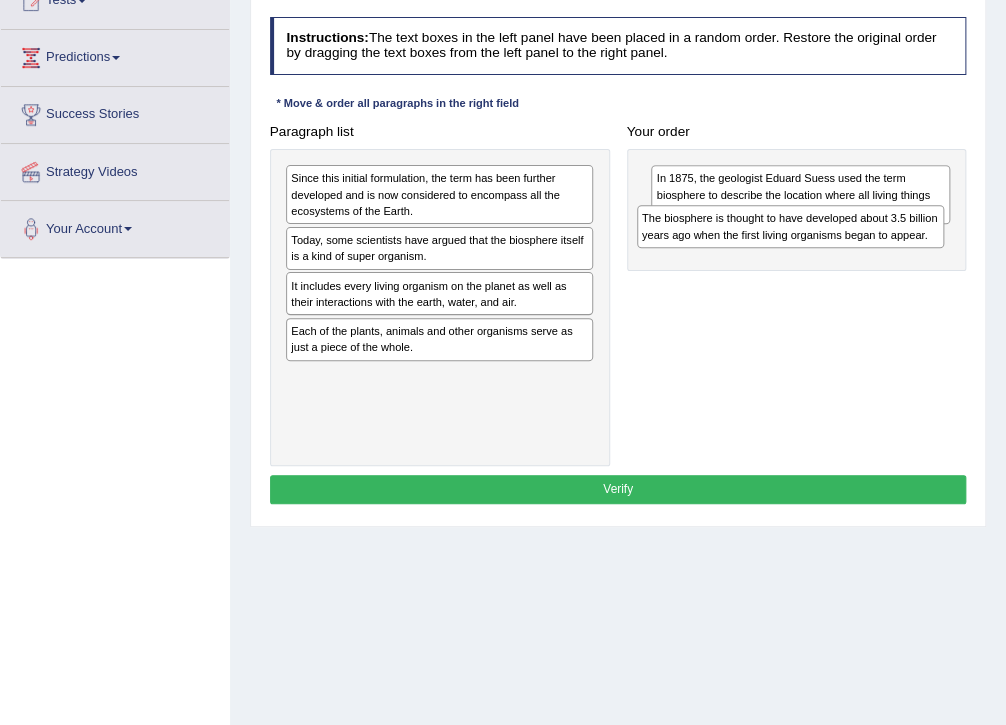 drag, startPoint x: 487, startPoint y: 345, endPoint x: 906, endPoint y: 249, distance: 429.85696 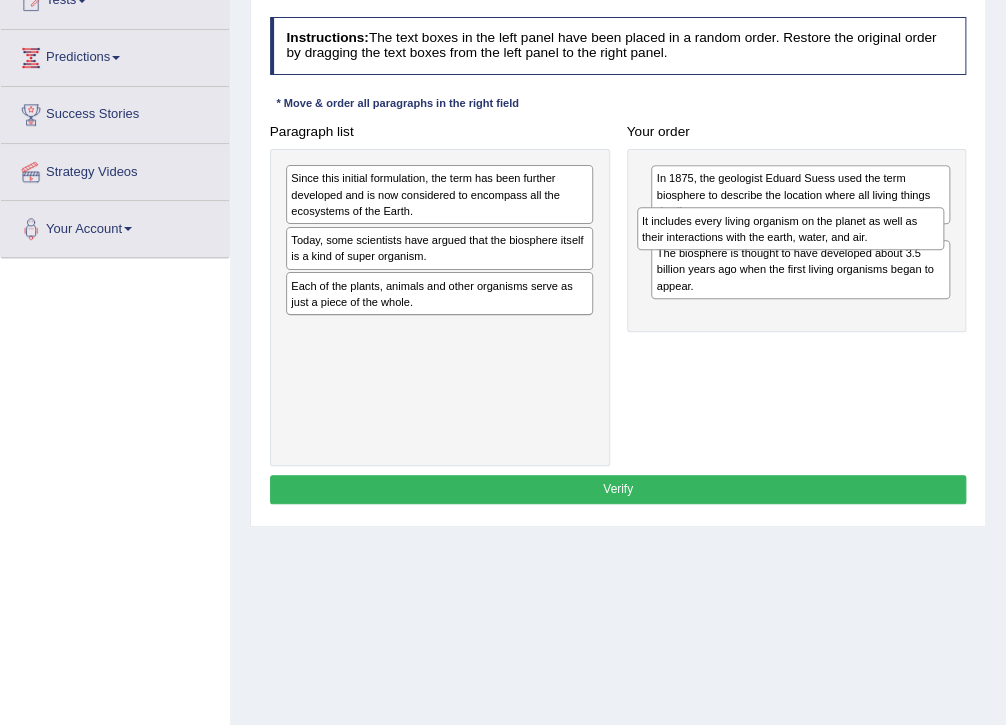 drag, startPoint x: 520, startPoint y: 303, endPoint x: 937, endPoint y: 255, distance: 419.7535 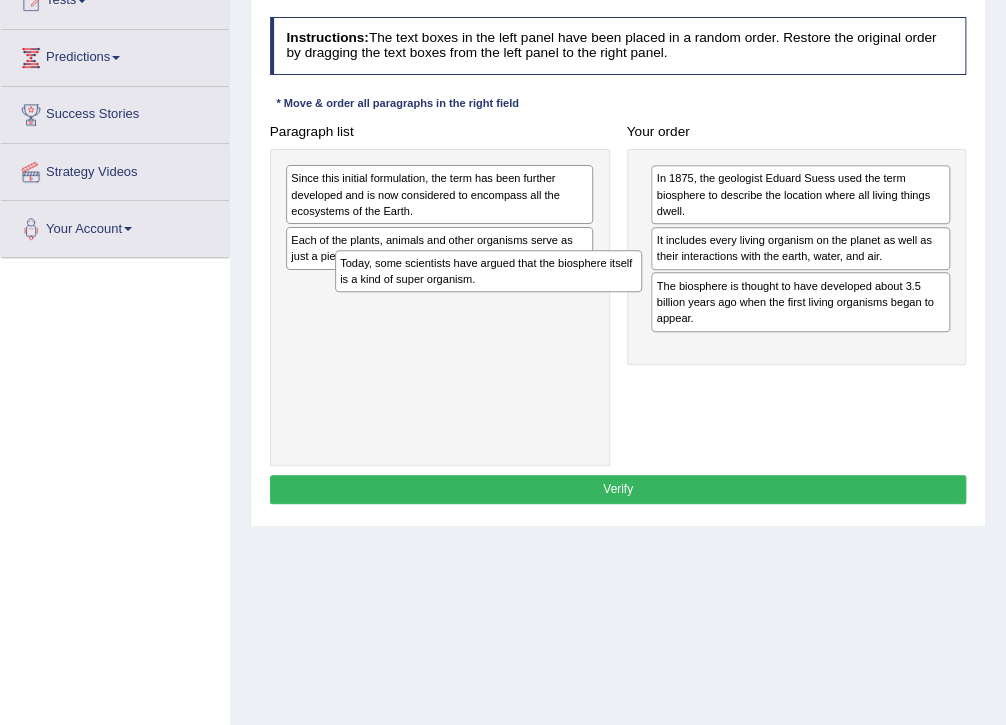 click on "Since this initial formulation, the term has been further developed and is now considered to encompass all the ecosystems of the Earth. Today, some scientists have argued that the biosphere itself is a kind of super organism. Each of the plants, animals and other organisms serve as just a piece of the whole." at bounding box center (440, 307) 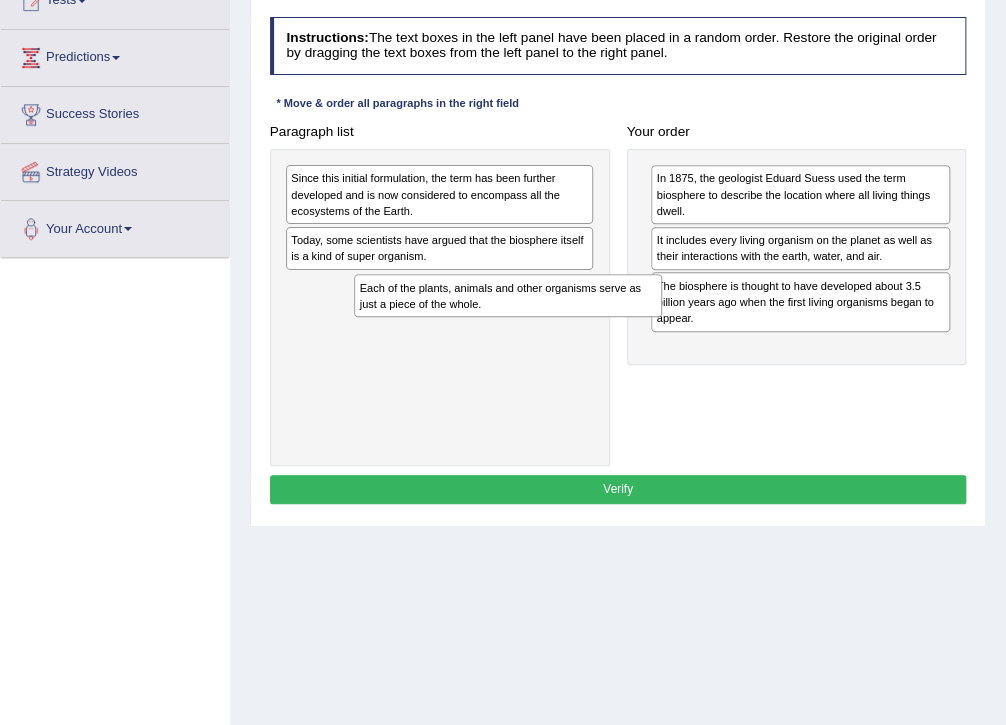 drag, startPoint x: 480, startPoint y: 258, endPoint x: 565, endPoint y: 334, distance: 114.02193 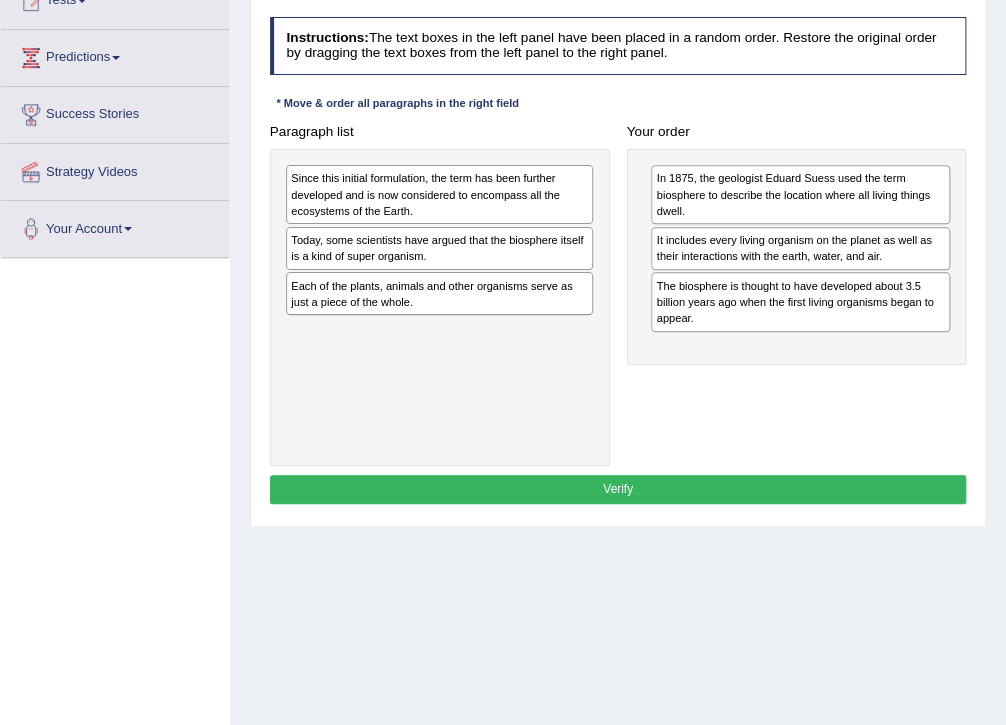 click on "The biosphere is thought to have developed about 3.5 billion years ago when the first living organisms began to appear." at bounding box center [800, 301] 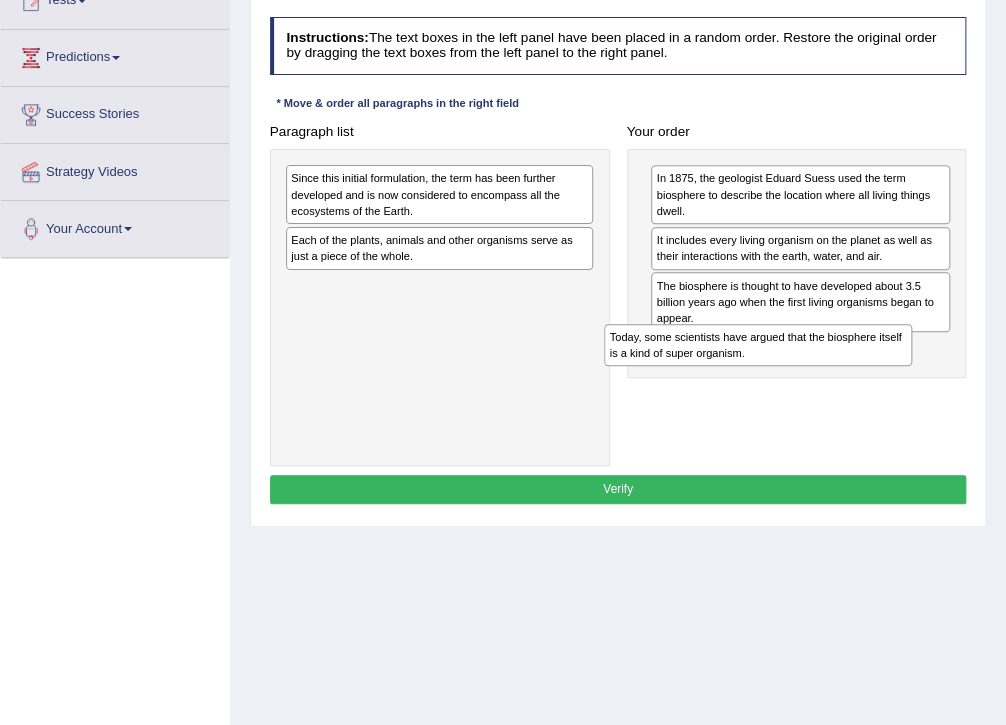 drag, startPoint x: 540, startPoint y: 233, endPoint x: 853, endPoint y: 308, distance: 321.86023 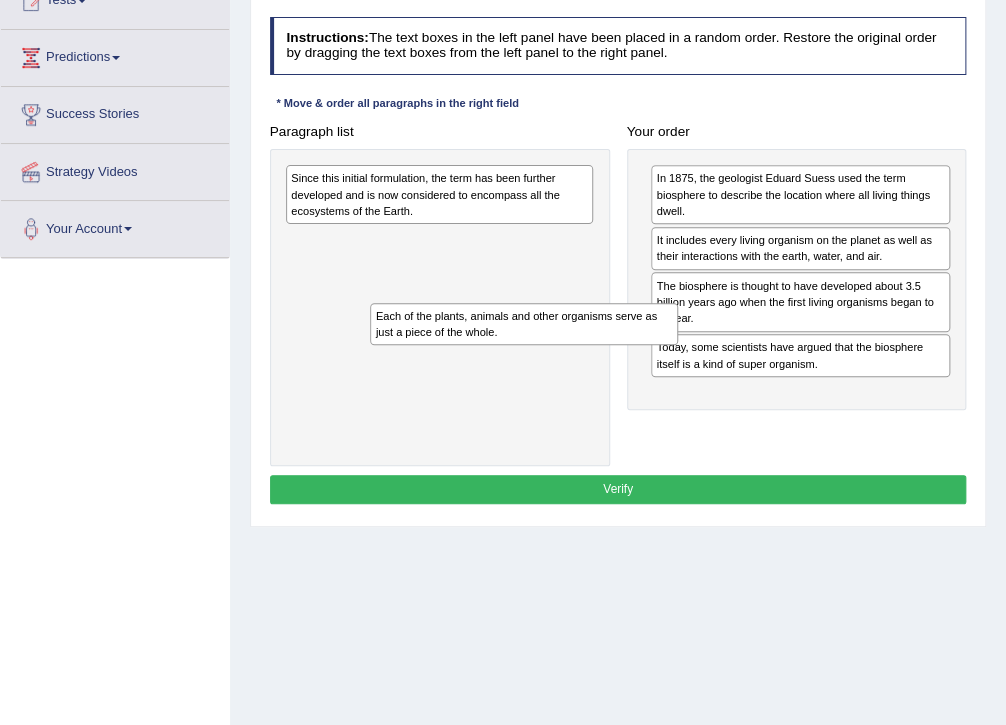 drag, startPoint x: 551, startPoint y: 244, endPoint x: 627, endPoint y: 328, distance: 113.27842 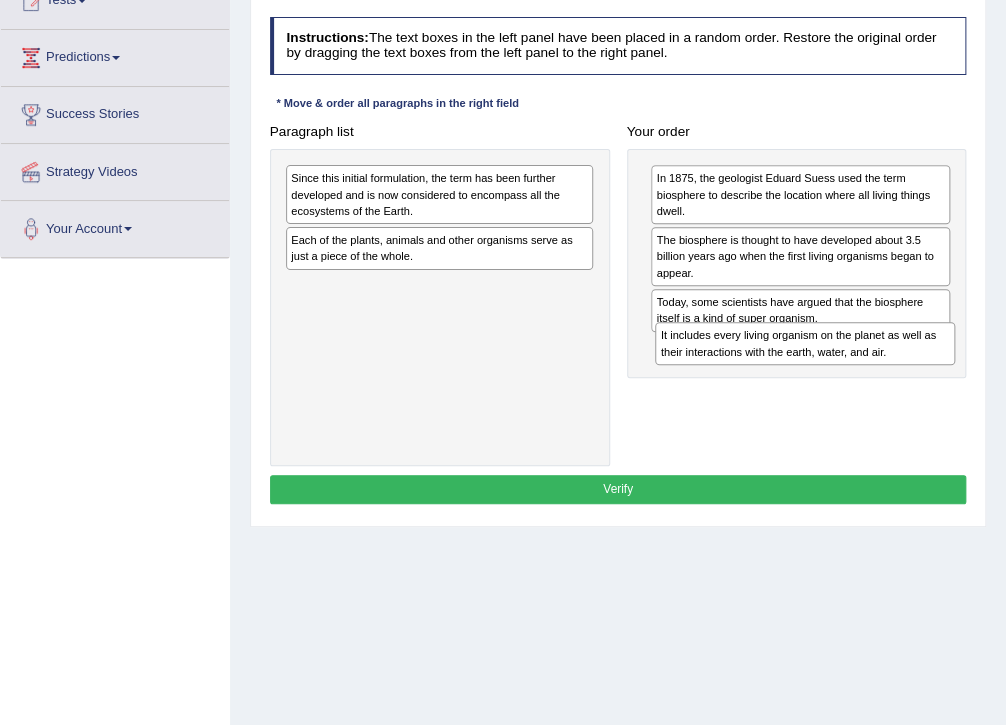 drag, startPoint x: 789, startPoint y: 244, endPoint x: 800, endPoint y: 376, distance: 132.45753 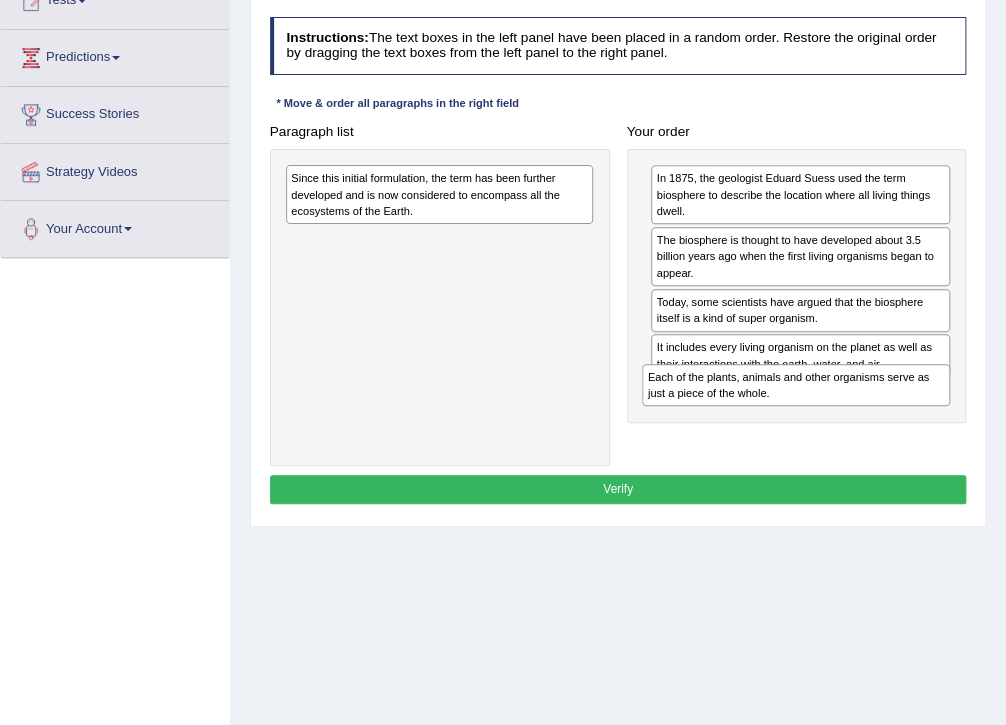 drag, startPoint x: 444, startPoint y: 247, endPoint x: 868, endPoint y: 428, distance: 461.01736 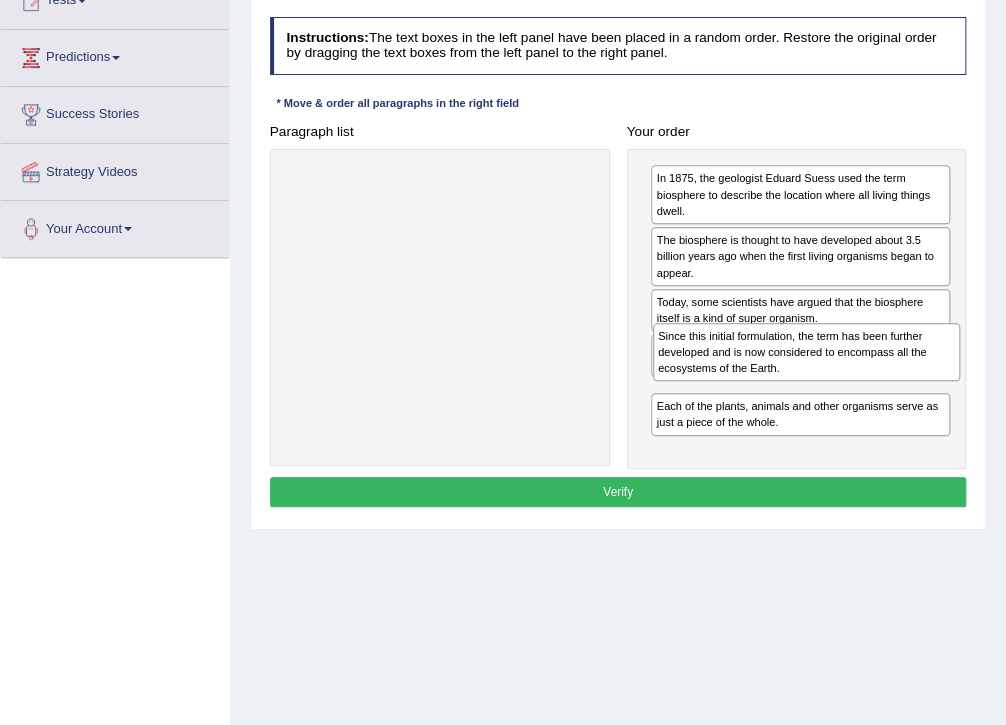 drag, startPoint x: 484, startPoint y: 196, endPoint x: 920, endPoint y: 390, distance: 477.21274 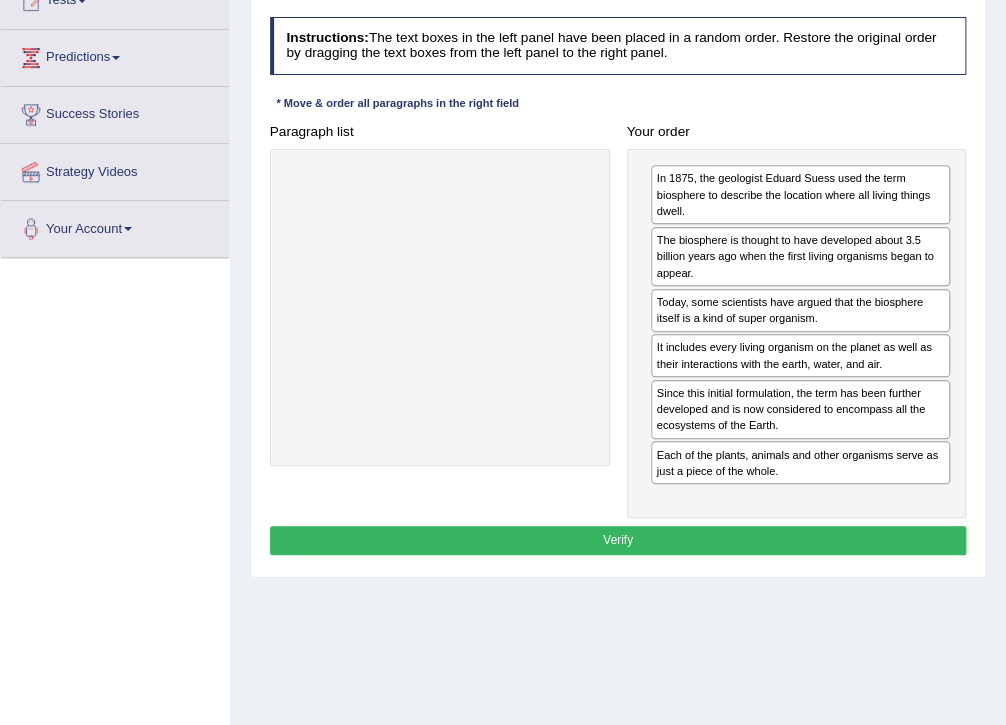 click on "Since this initial formulation, the term has been further developed and is now considered to encompass all the ecosystems of the Earth." at bounding box center [800, 409] 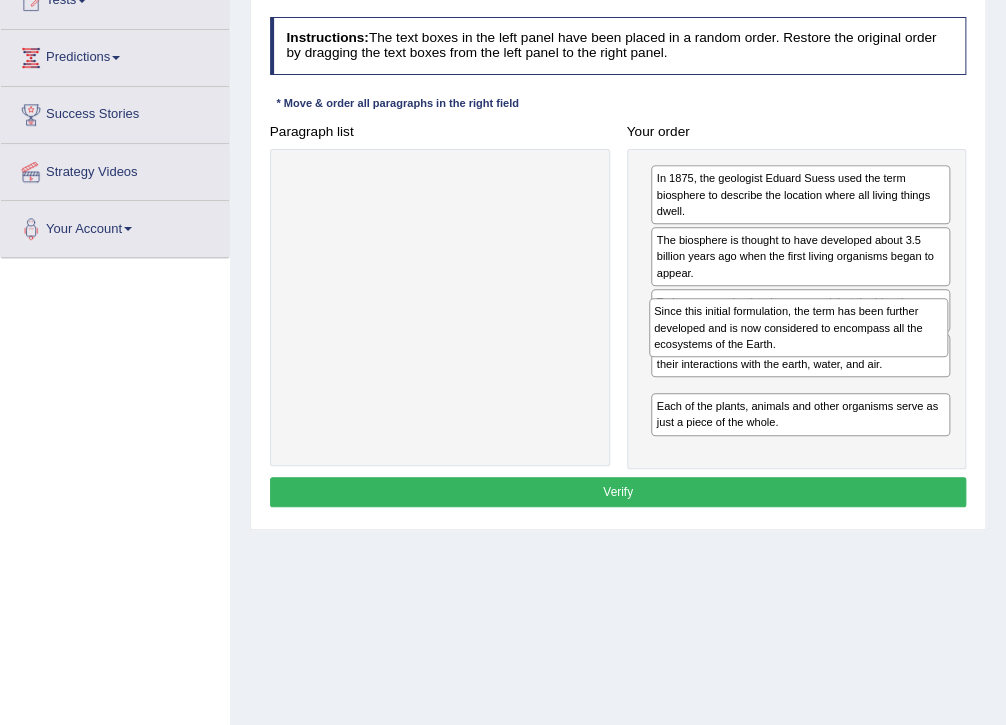 drag, startPoint x: 817, startPoint y: 418, endPoint x: 820, endPoint y: 370, distance: 48.09366 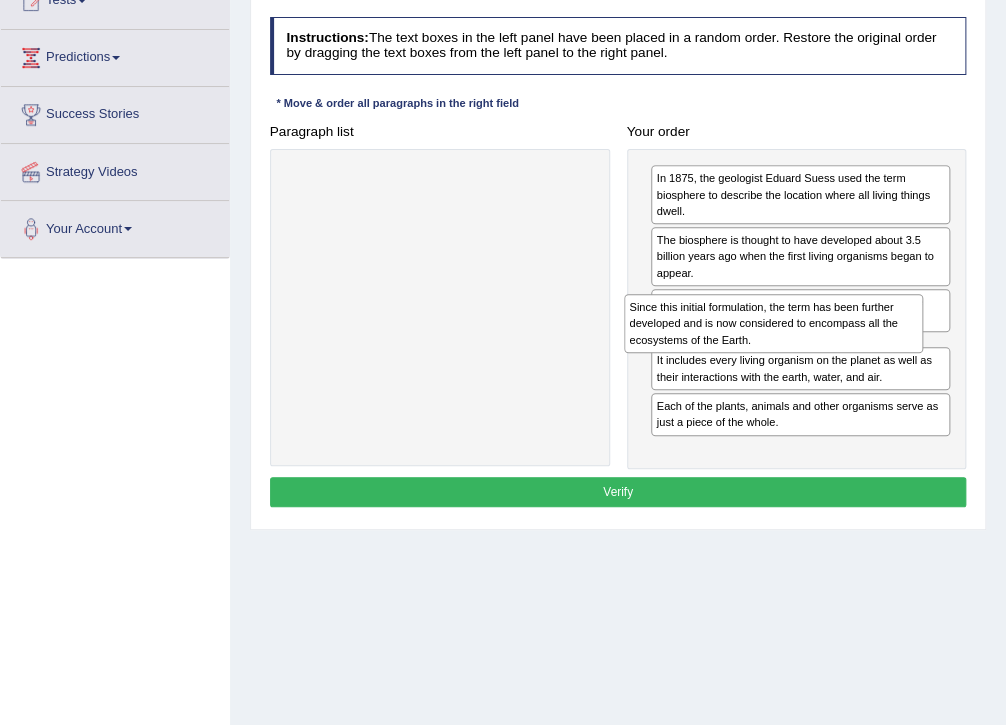 drag, startPoint x: 820, startPoint y: 420, endPoint x: 794, endPoint y: 367, distance: 59.03389 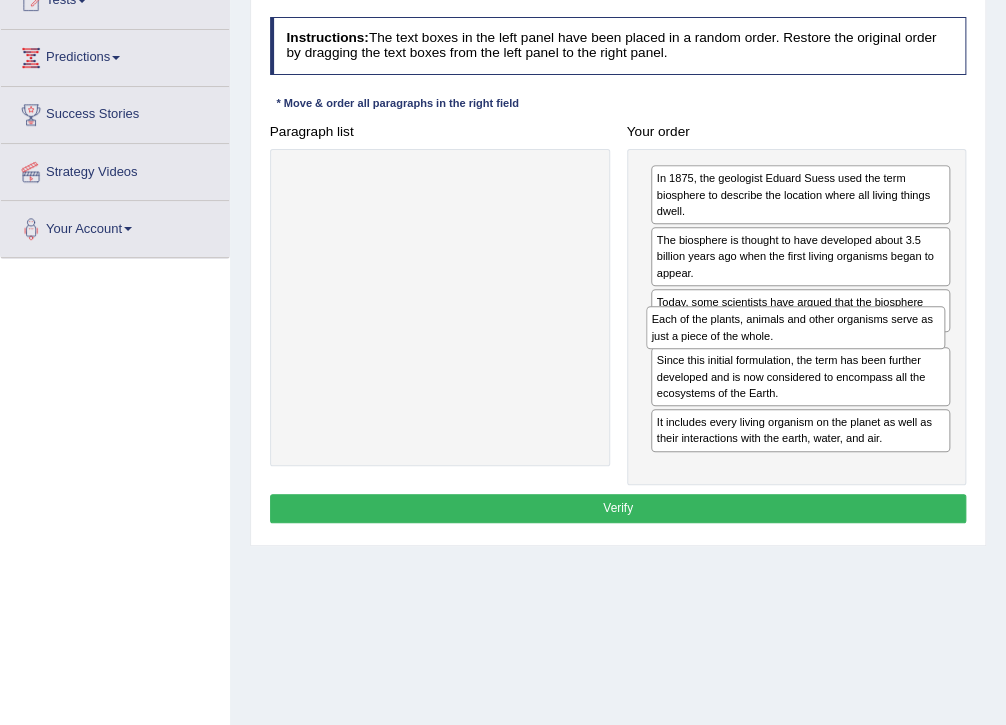 drag, startPoint x: 831, startPoint y: 456, endPoint x: 831, endPoint y: 356, distance: 100 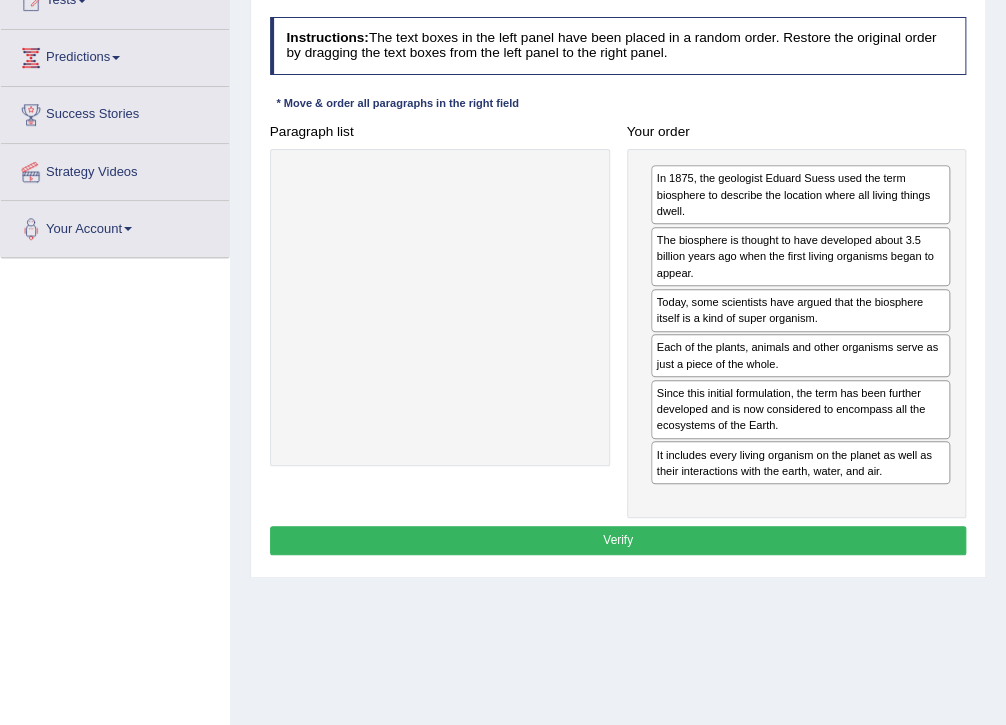 click on "Verify" at bounding box center (618, 540) 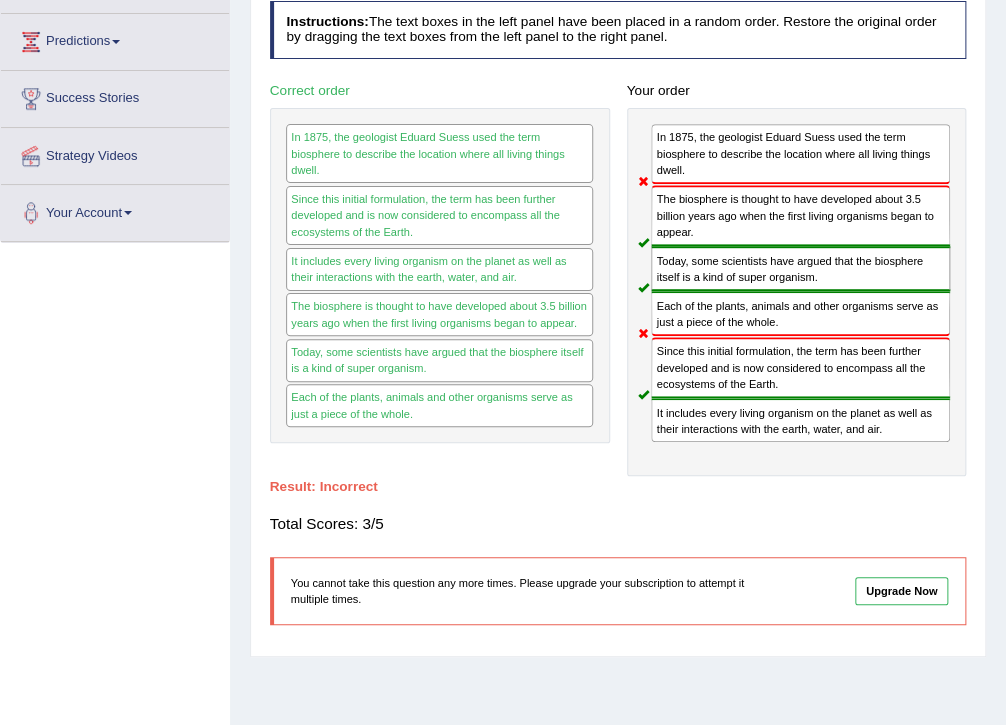 scroll, scrollTop: 165, scrollLeft: 0, axis: vertical 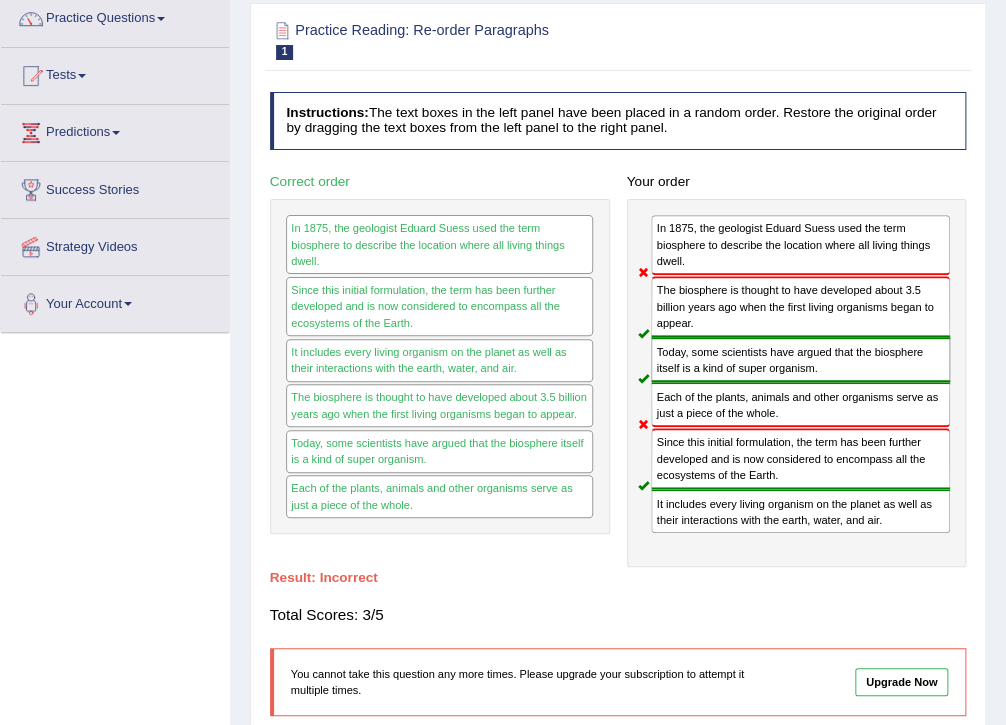 click on "Total Scores: 3/5" at bounding box center (618, 614) 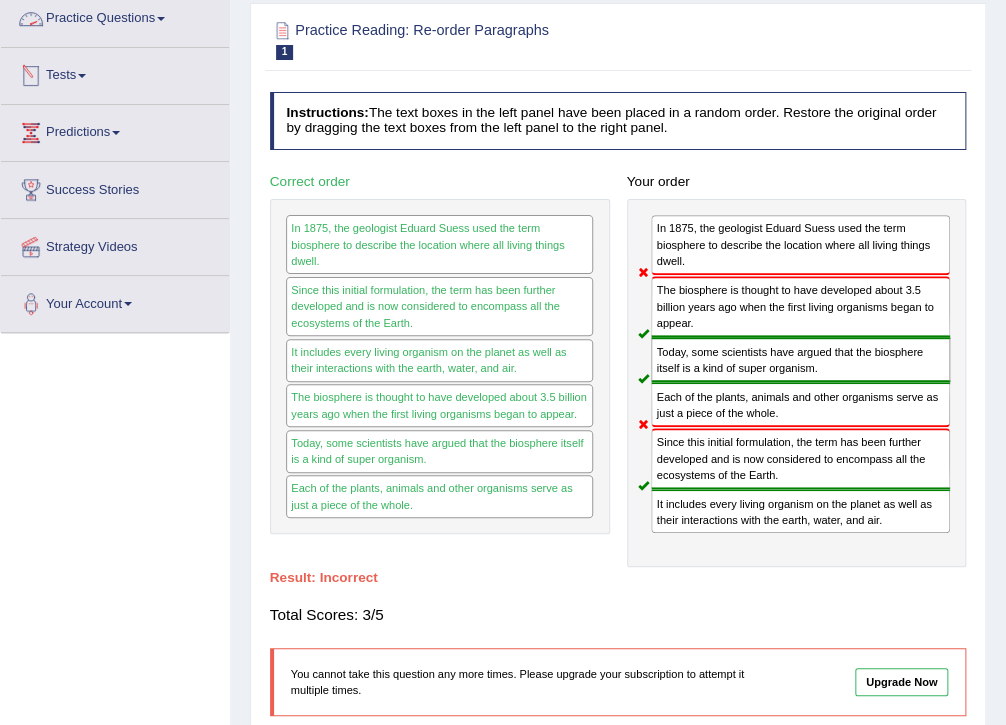 click on "Practice Questions" at bounding box center (115, 16) 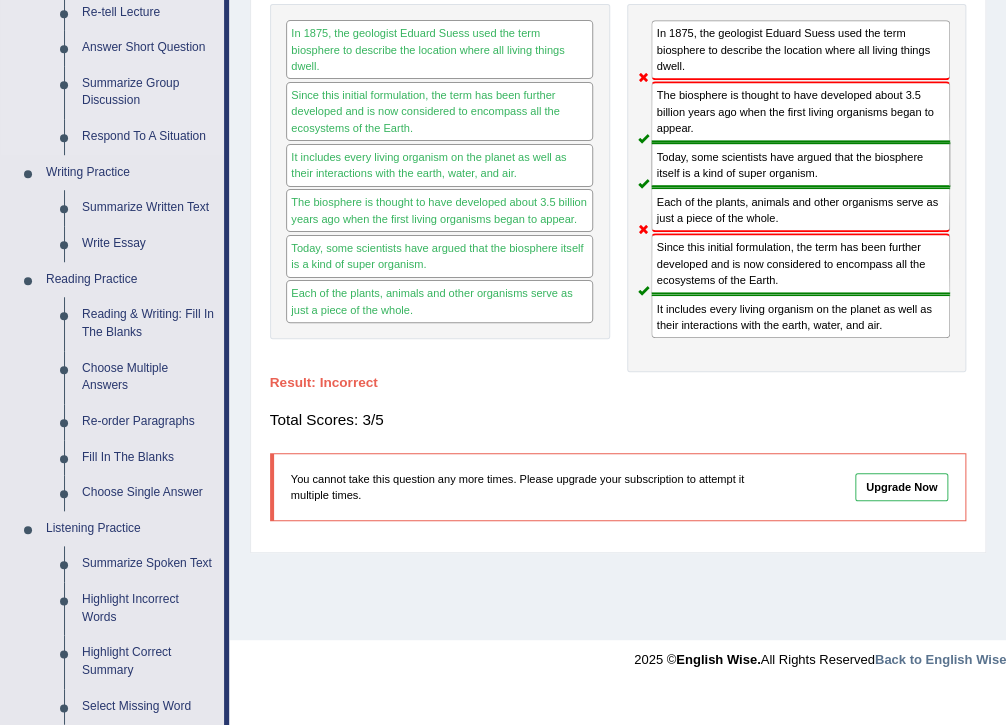 scroll, scrollTop: 120, scrollLeft: 0, axis: vertical 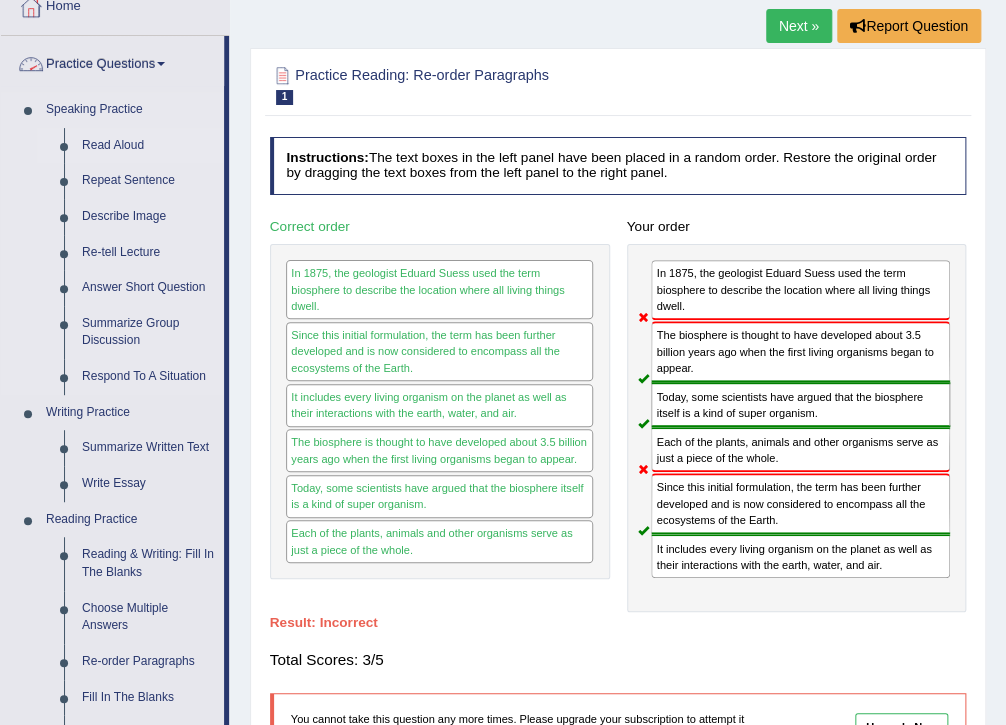 click on "Read Aloud" at bounding box center [148, 146] 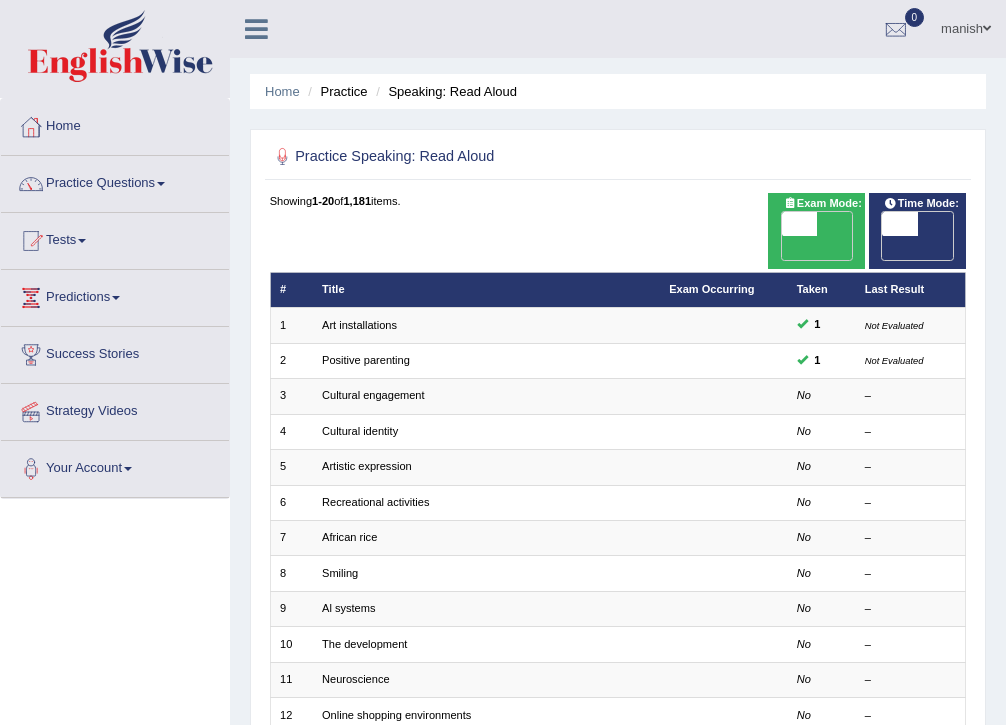 scroll, scrollTop: 80, scrollLeft: 0, axis: vertical 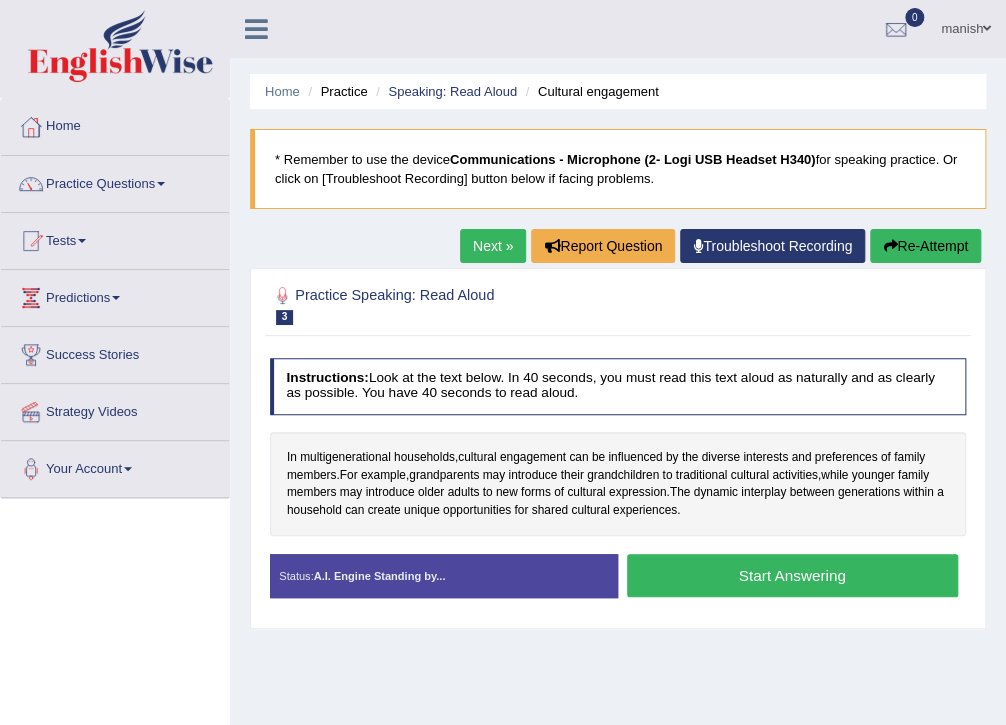 click on "Practice Questions" at bounding box center [115, 181] 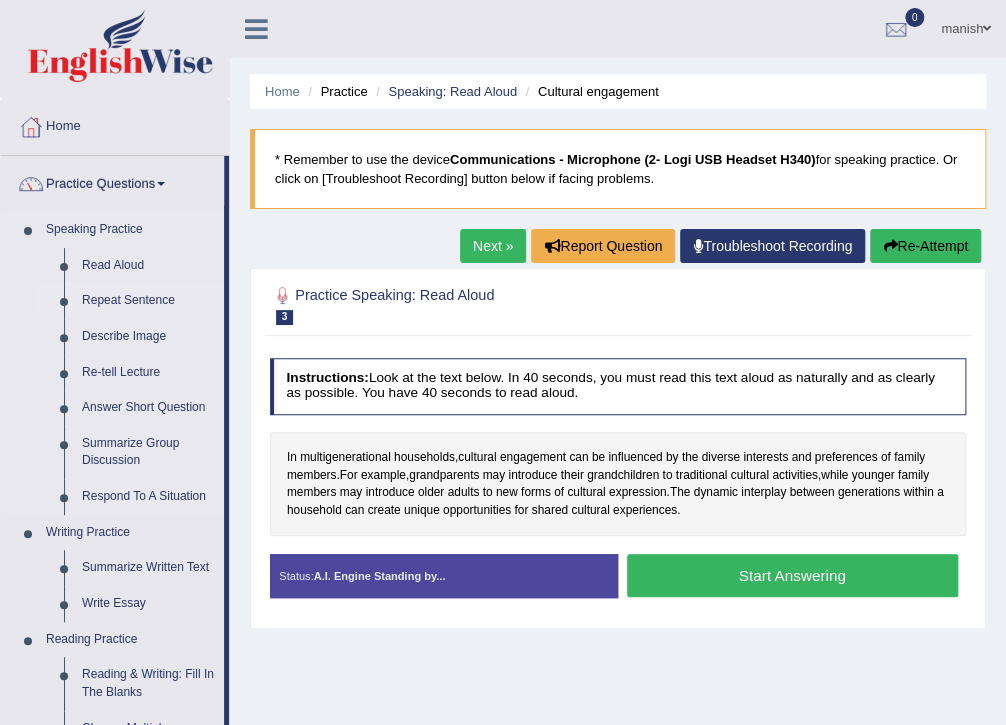 click on "Repeat Sentence" at bounding box center [148, 301] 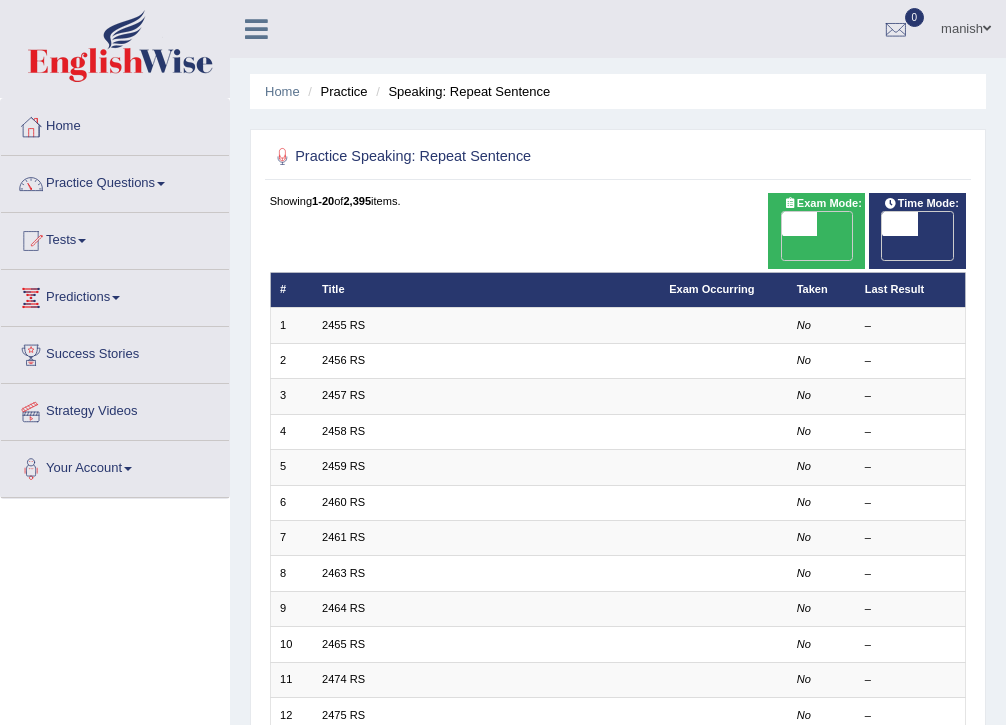 scroll, scrollTop: 0, scrollLeft: 0, axis: both 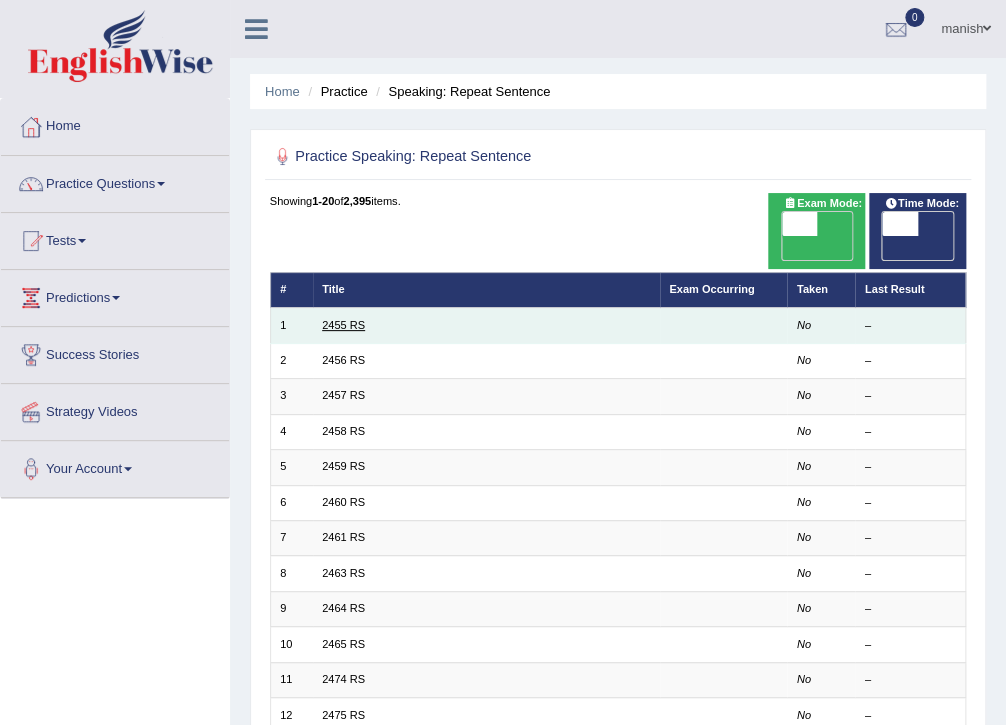 click on "2455 RS" at bounding box center [343, 325] 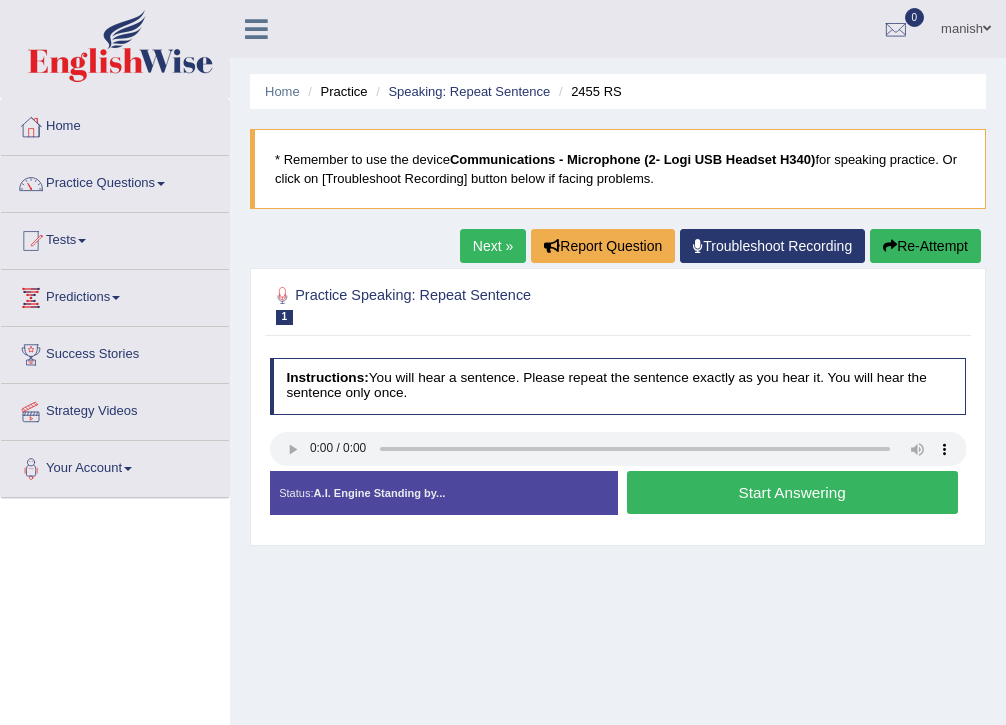 scroll, scrollTop: 0, scrollLeft: 0, axis: both 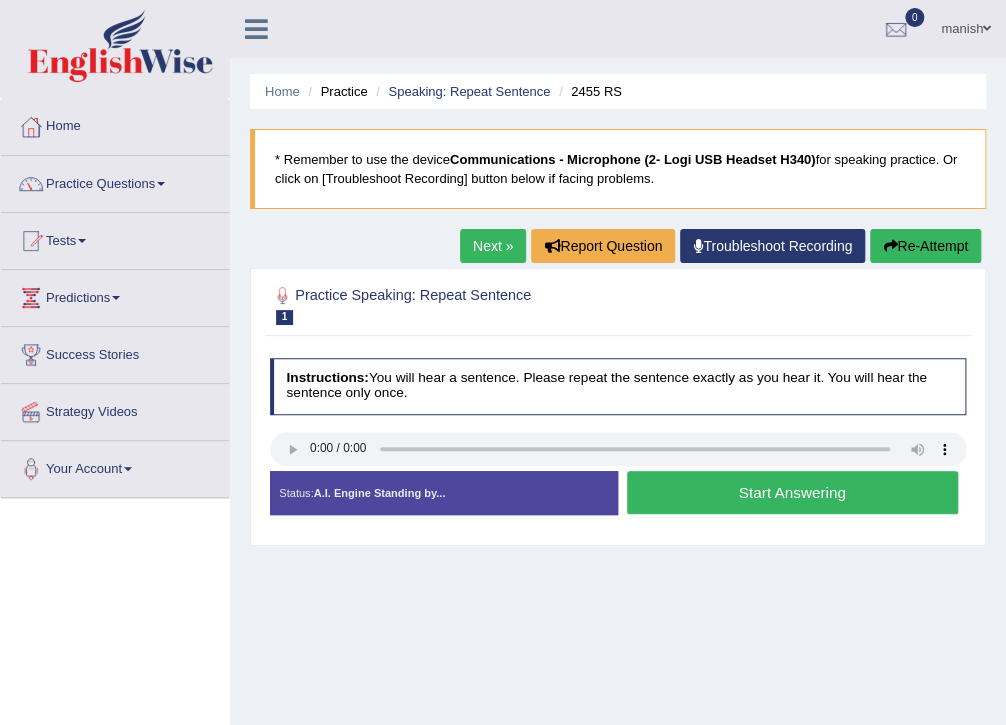 click on "Start Answering" at bounding box center [792, 492] 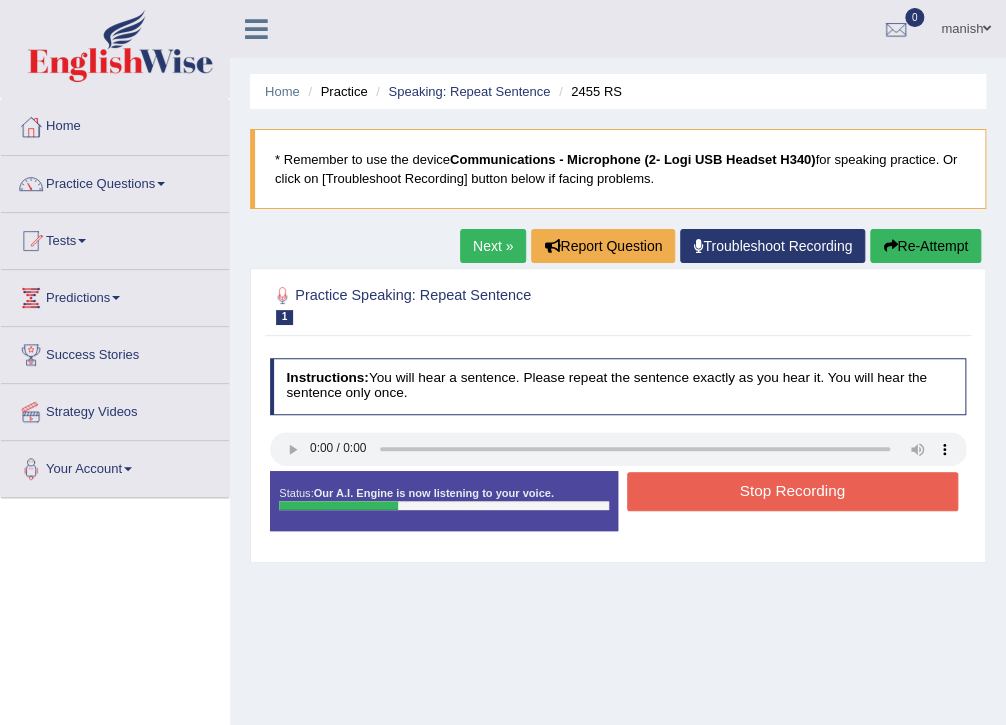click on "Stop Recording" at bounding box center [792, 491] 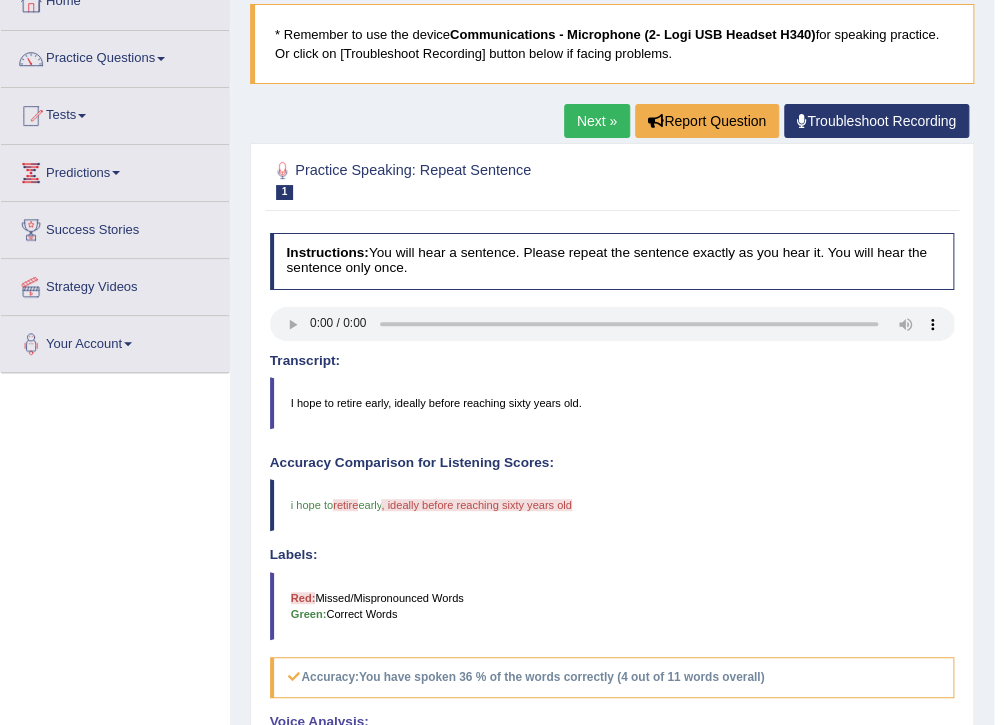 scroll, scrollTop: 0, scrollLeft: 0, axis: both 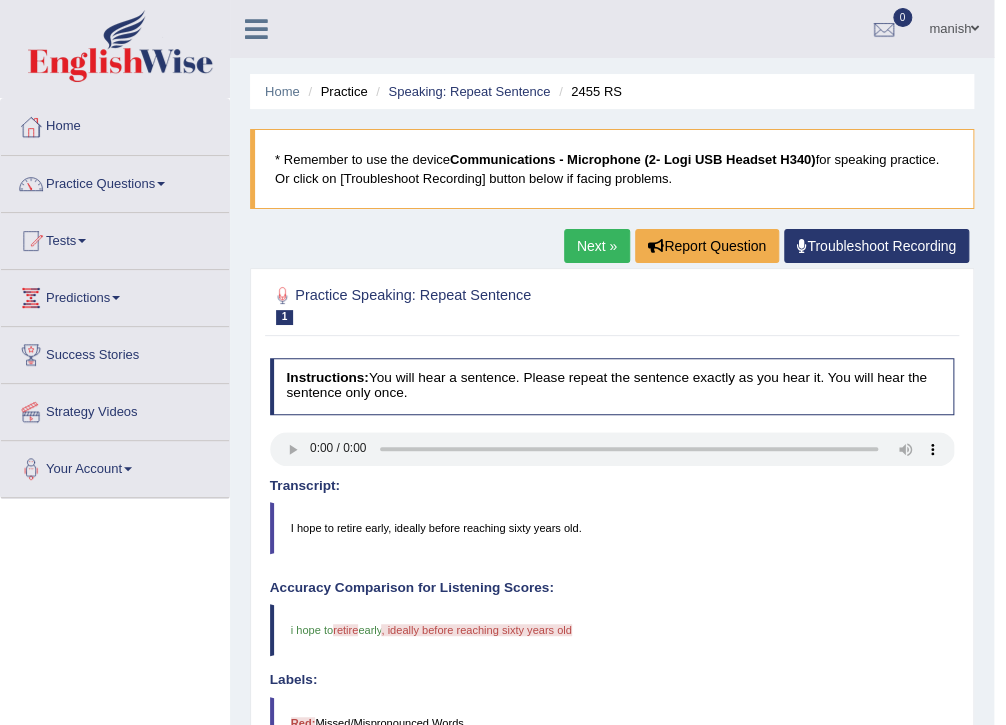 click on "Next »" at bounding box center [597, 246] 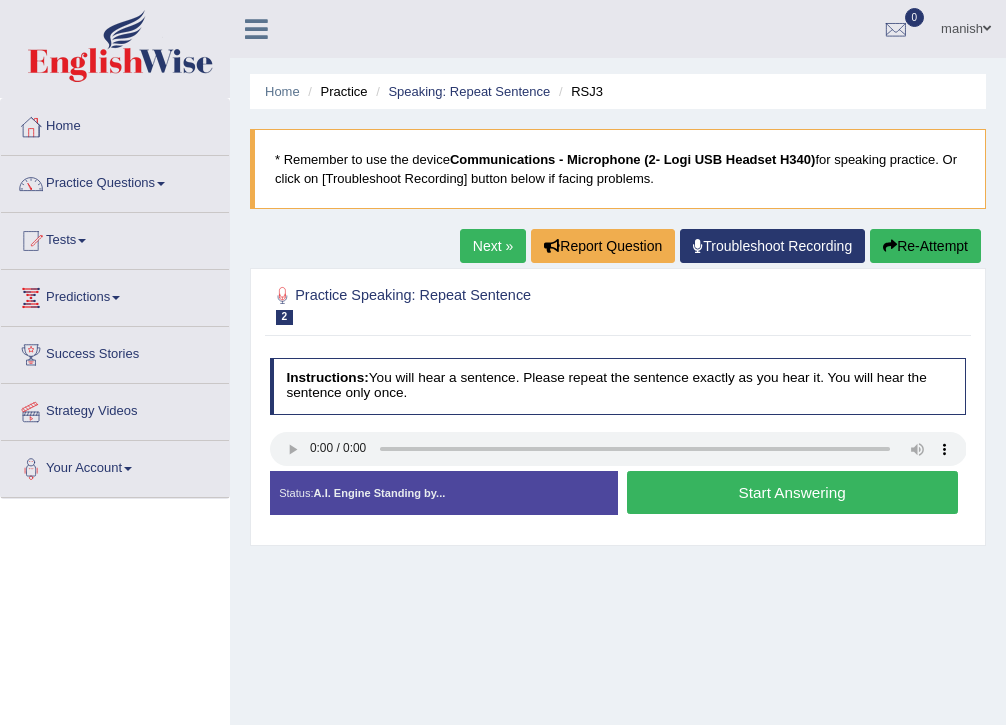 scroll, scrollTop: 0, scrollLeft: 0, axis: both 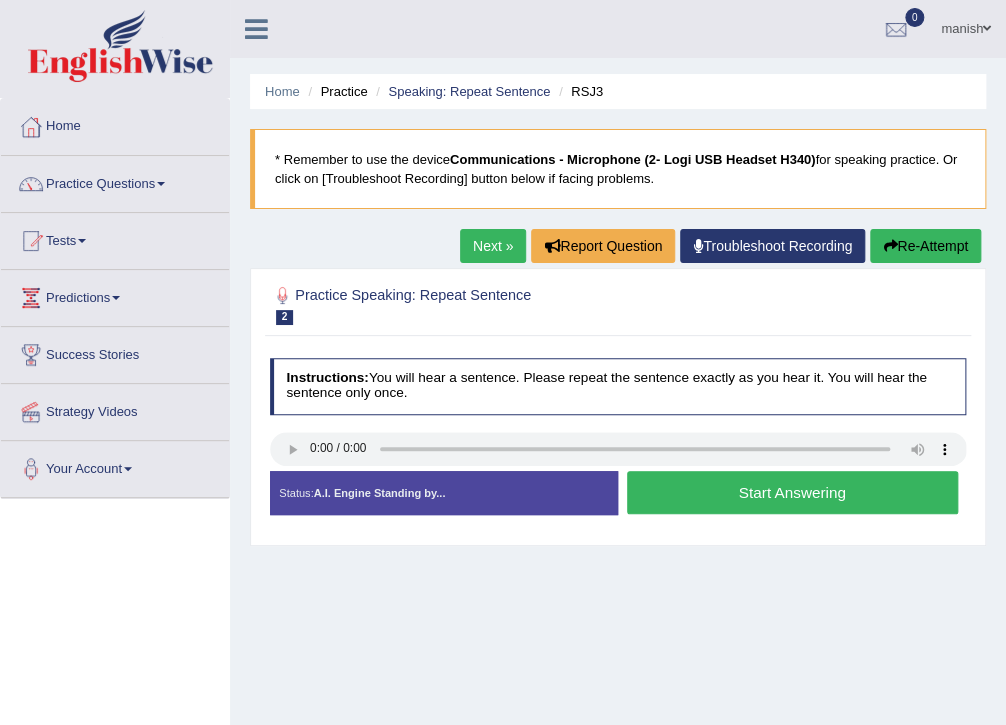 click on "Start Answering" at bounding box center (792, 492) 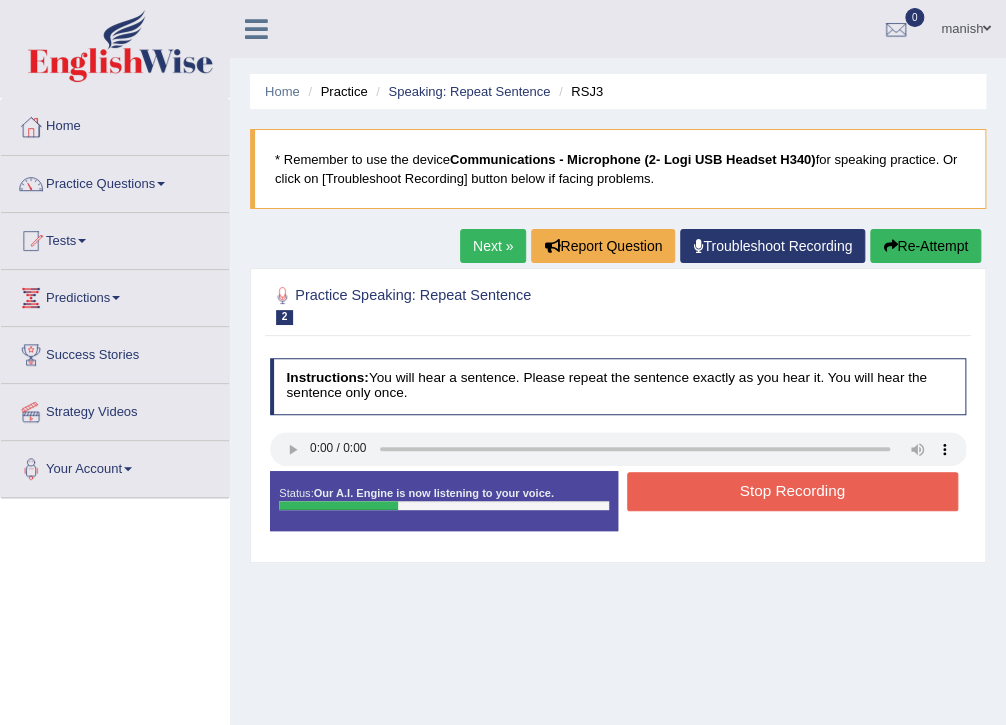 click on "Stop Recording" at bounding box center (792, 491) 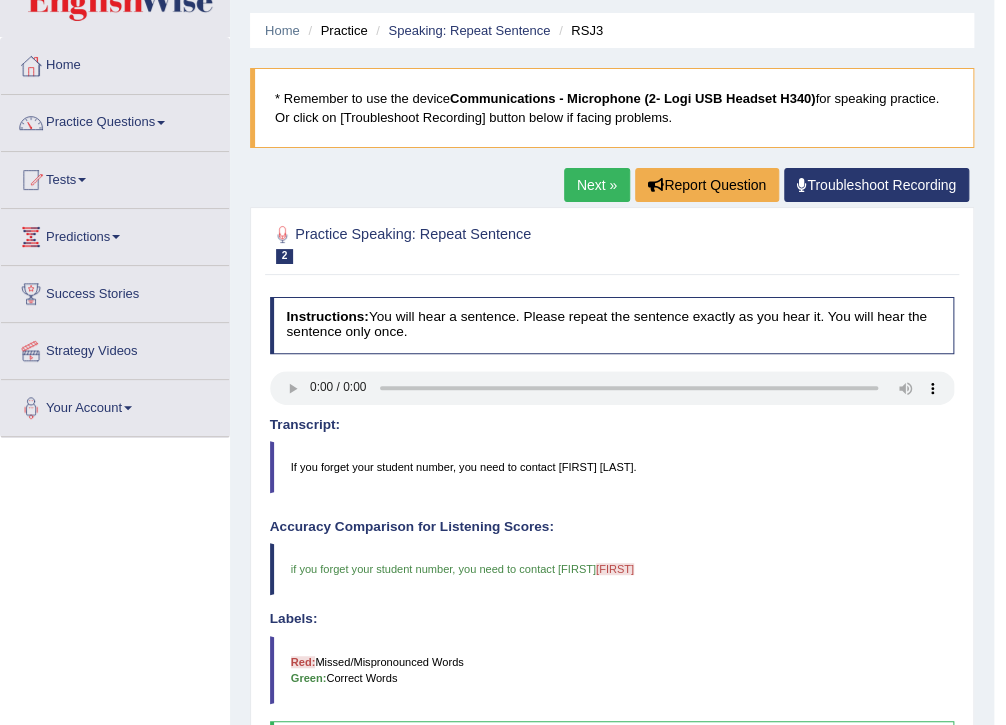 scroll, scrollTop: 60, scrollLeft: 0, axis: vertical 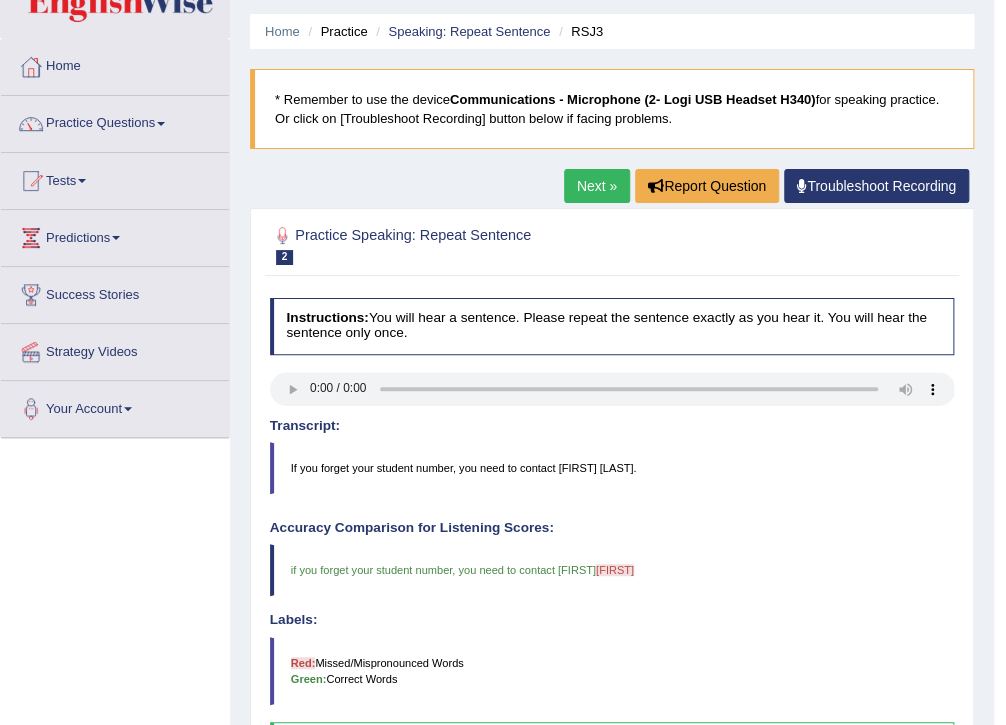 click on "Next »" at bounding box center [597, 186] 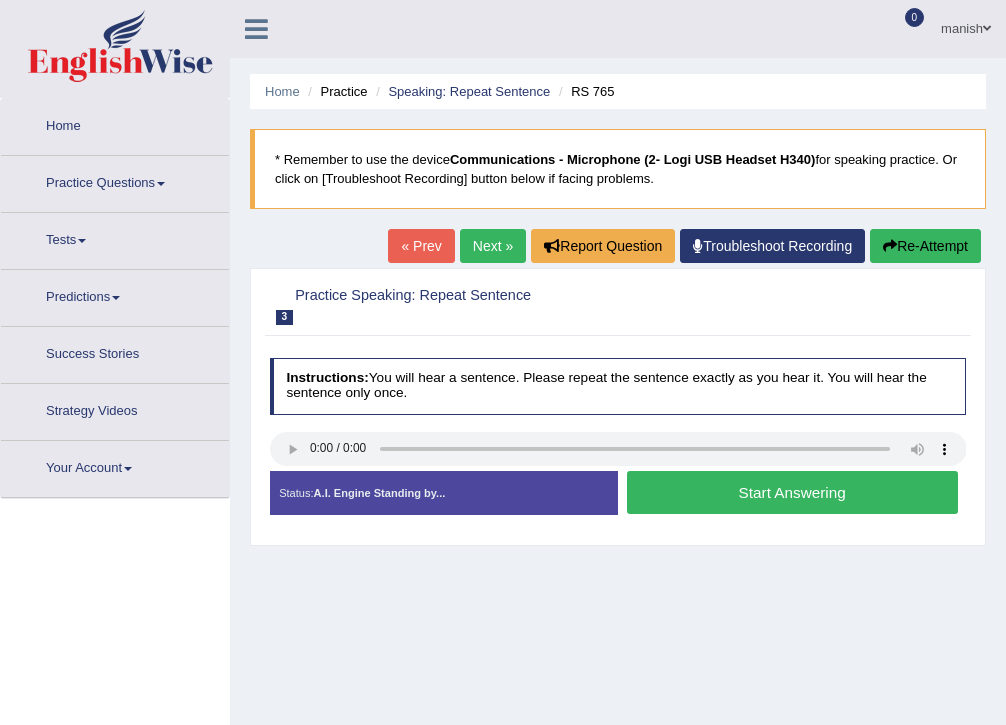 scroll, scrollTop: 0, scrollLeft: 0, axis: both 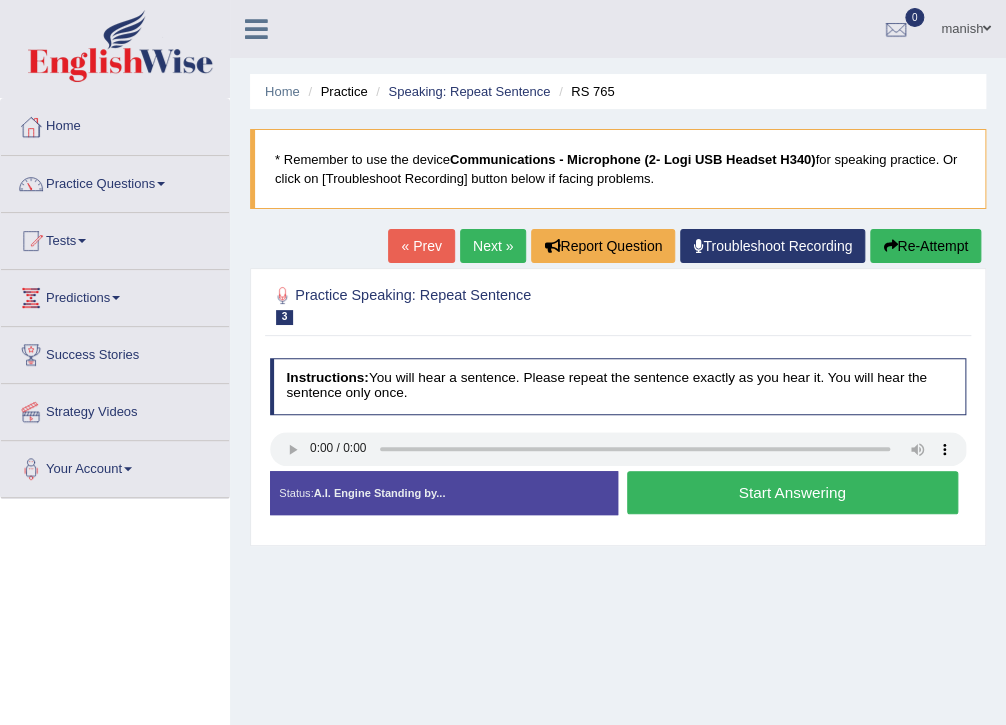 click on "Start Answering" at bounding box center [792, 492] 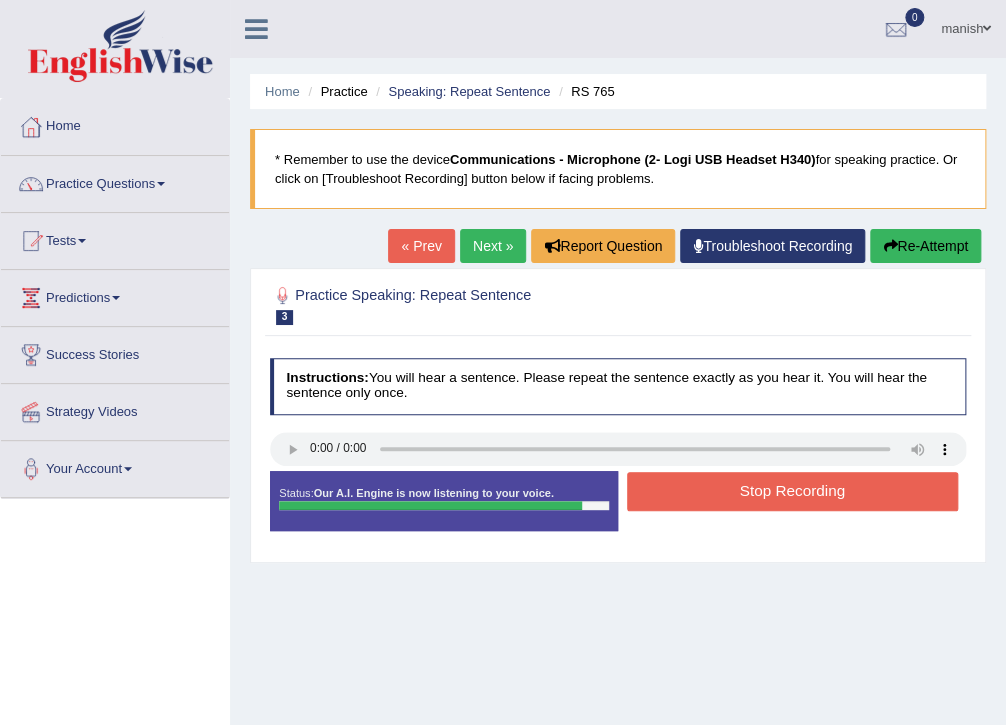 click on "Re-Attempt" at bounding box center [925, 246] 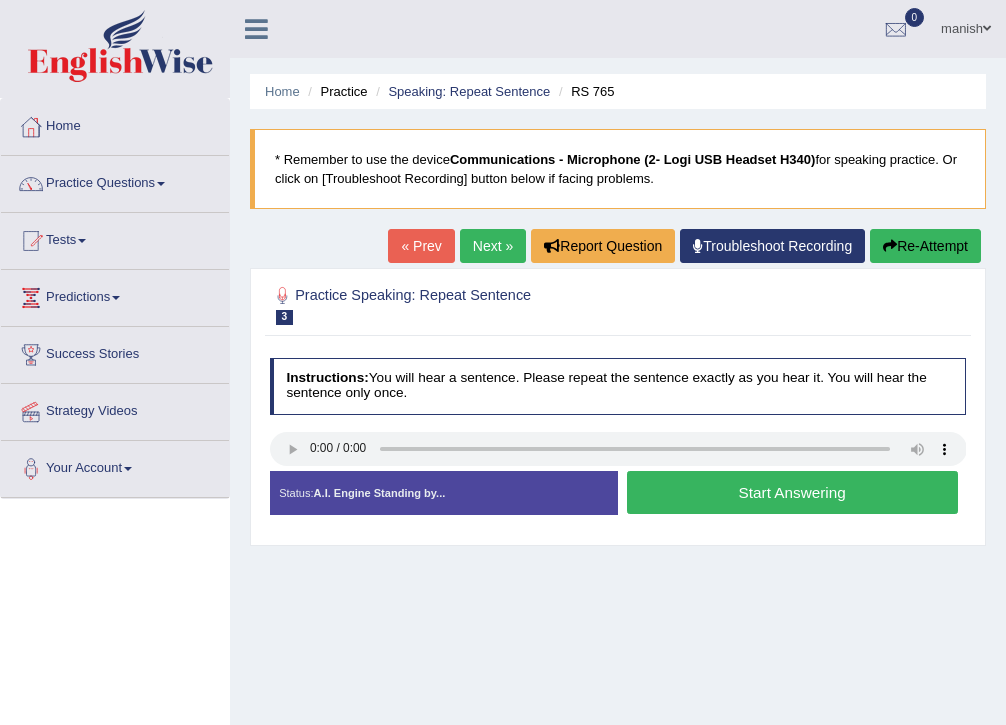 scroll, scrollTop: 0, scrollLeft: 0, axis: both 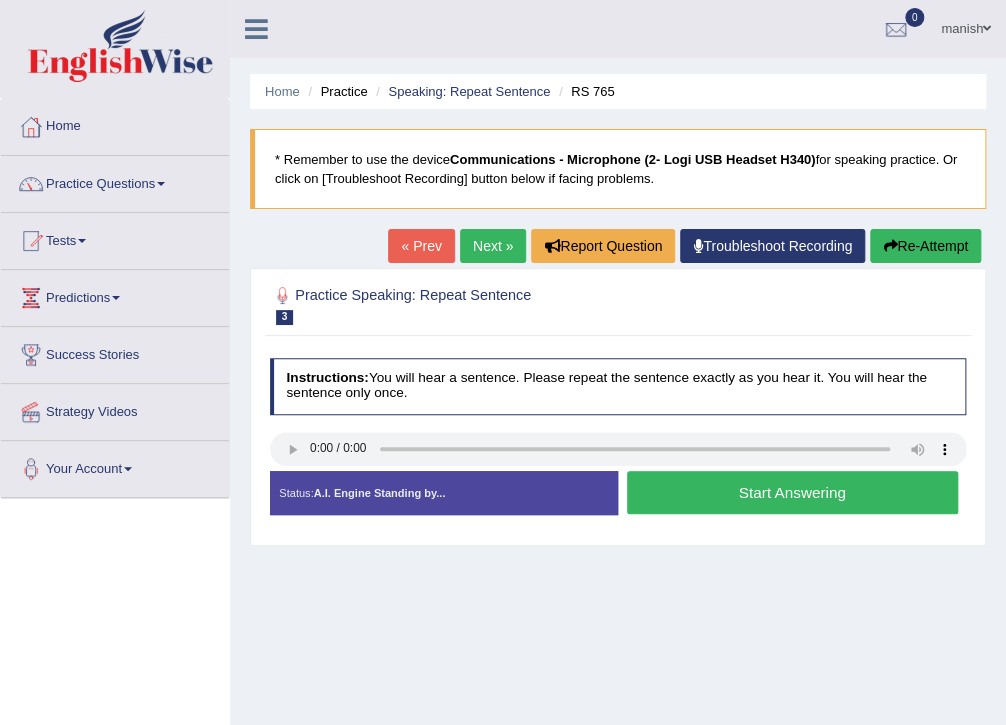 click on "Start Answering" at bounding box center (792, 492) 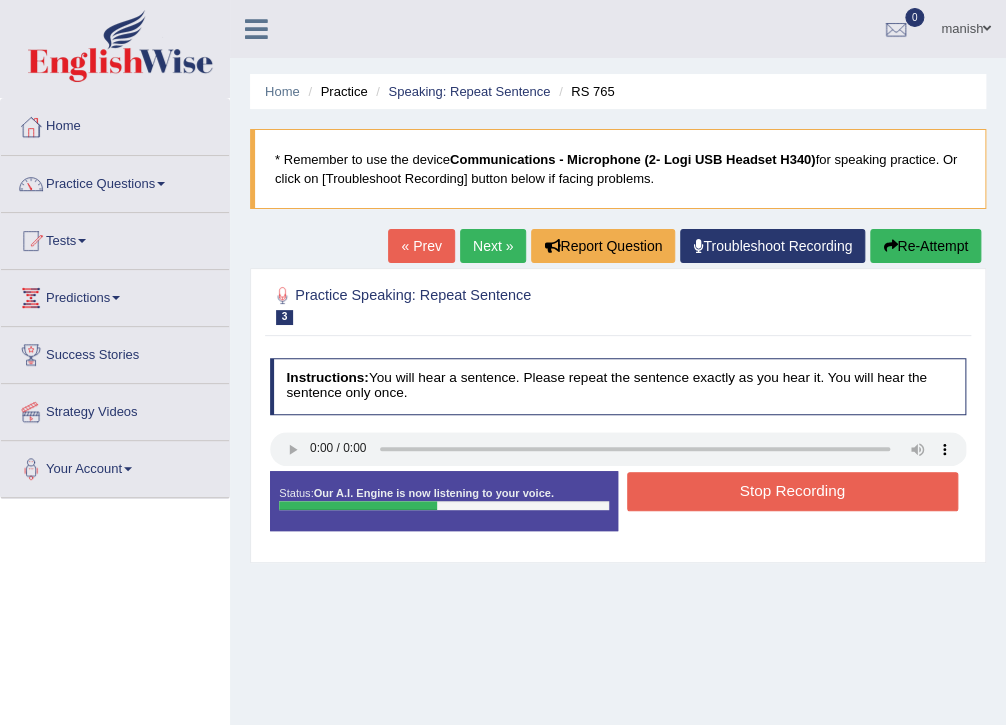 click on "Stop Recording" at bounding box center [792, 491] 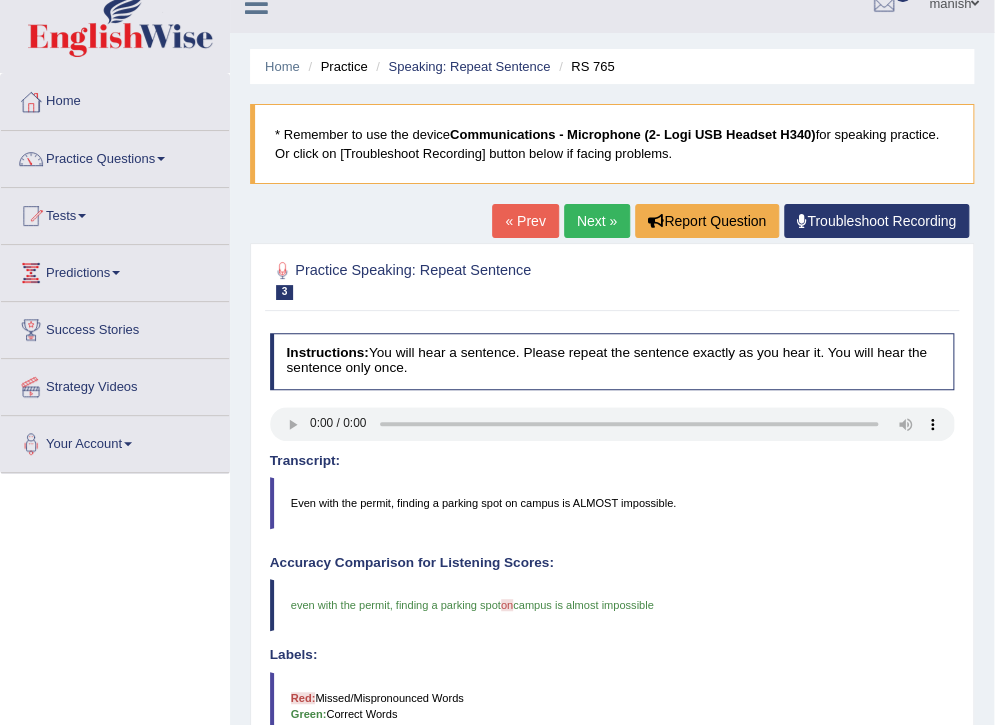 scroll, scrollTop: 0, scrollLeft: 0, axis: both 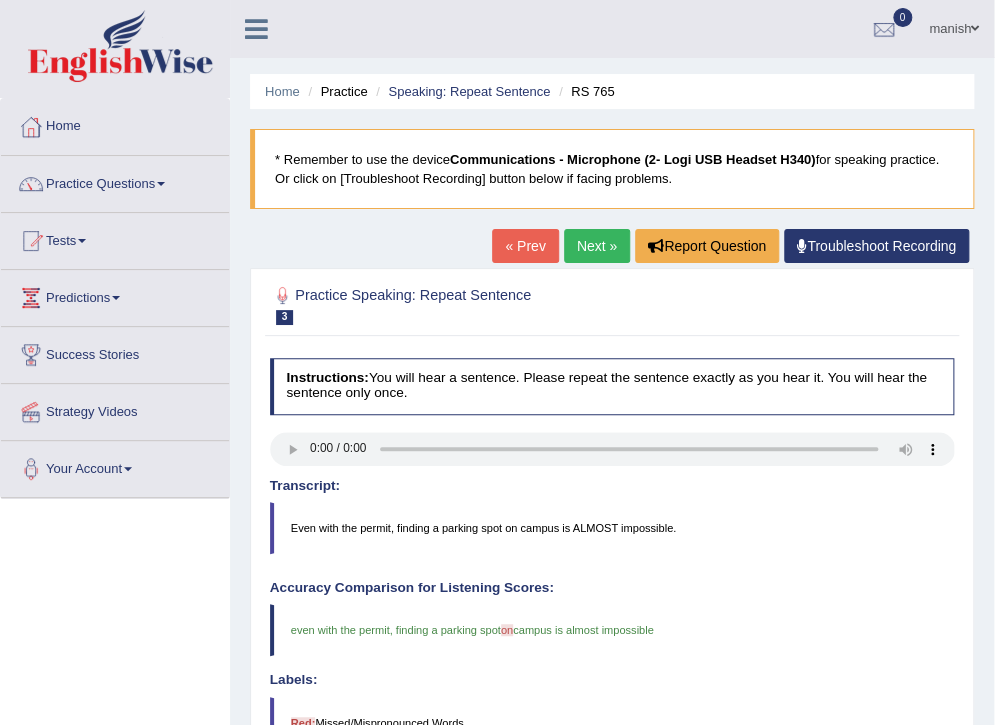 click on "Next »" at bounding box center [597, 246] 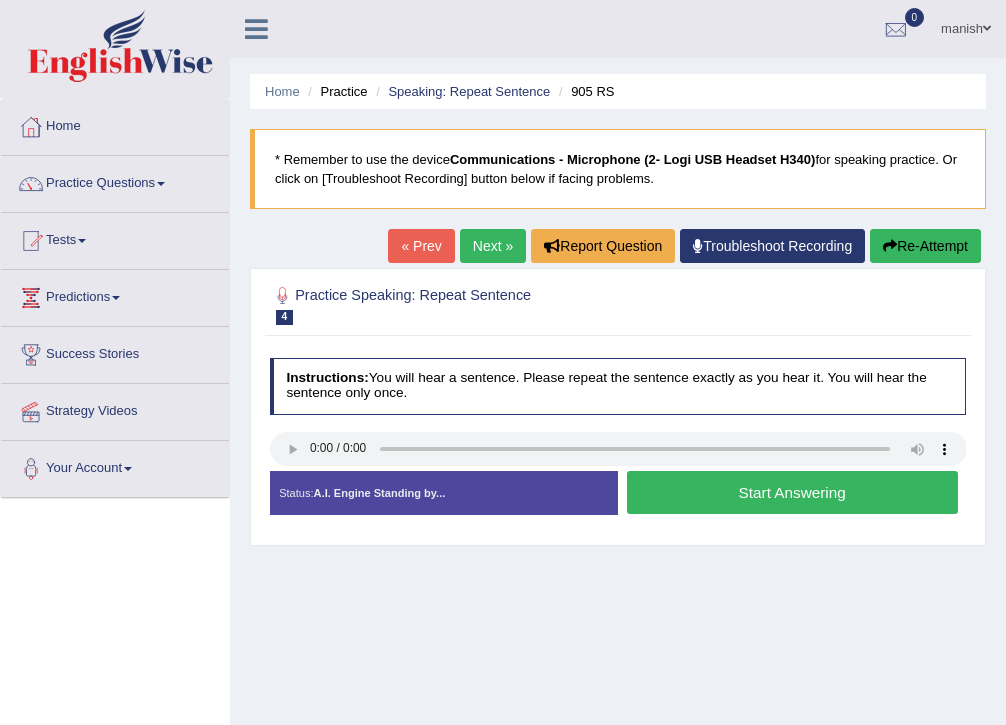 scroll, scrollTop: 0, scrollLeft: 0, axis: both 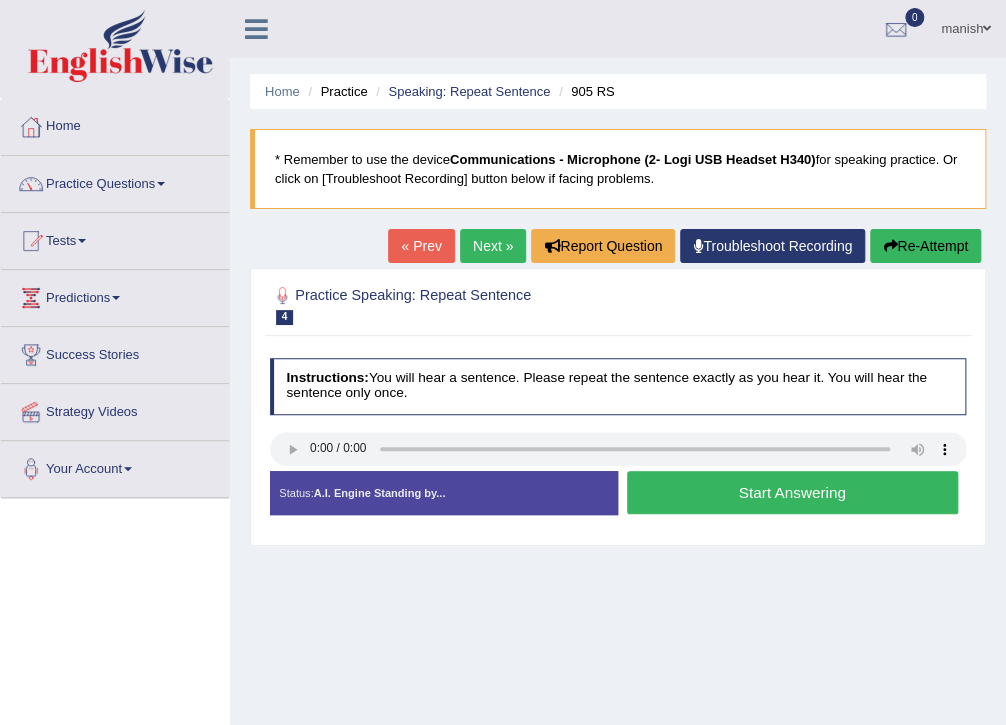 click on "Start Answering" at bounding box center [792, 492] 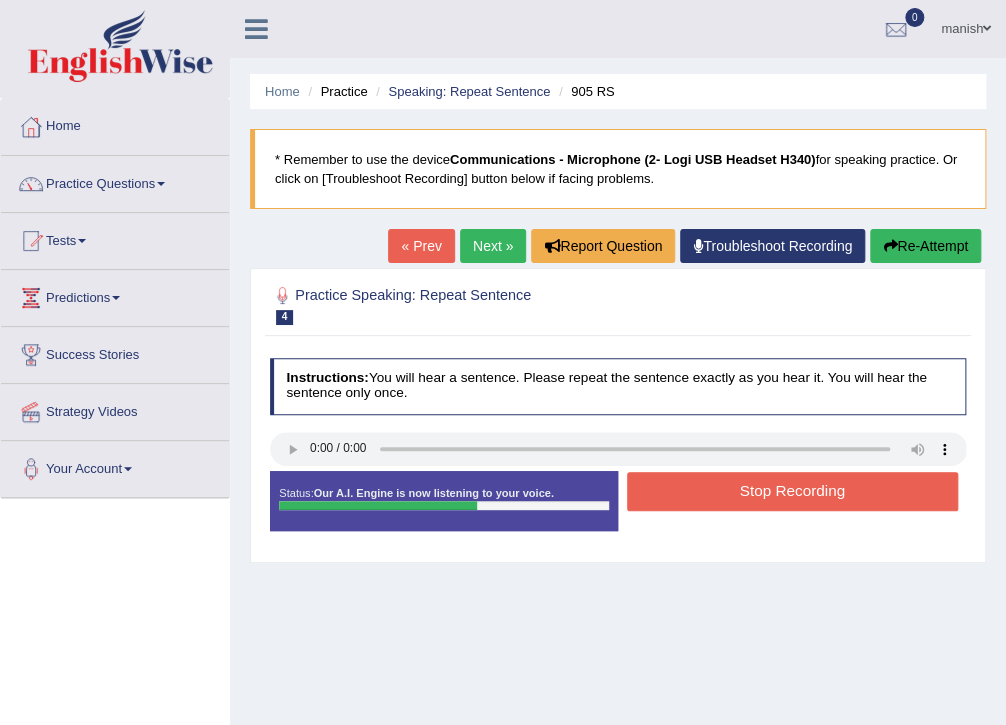 click on "Stop Recording" at bounding box center (792, 491) 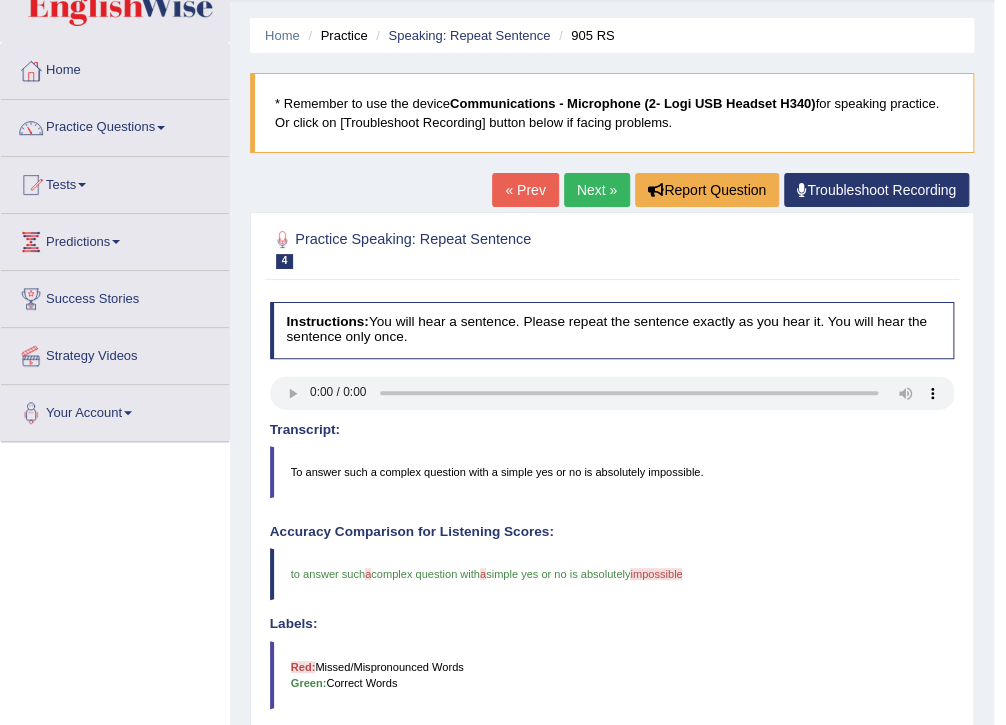 scroll, scrollTop: 0, scrollLeft: 0, axis: both 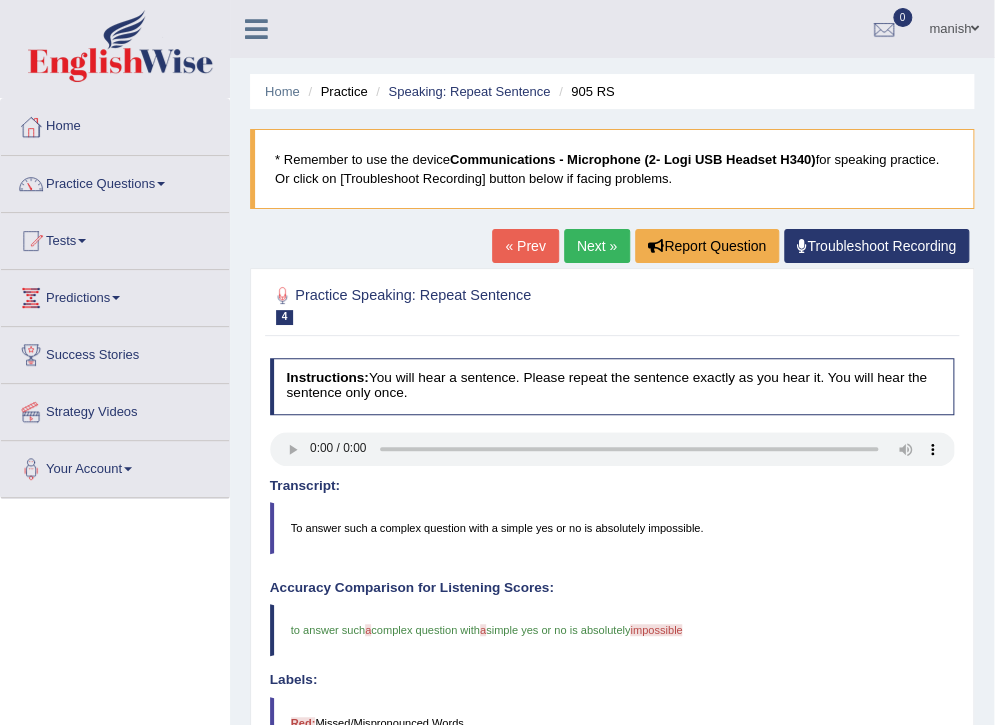 click on "Next »" at bounding box center (597, 246) 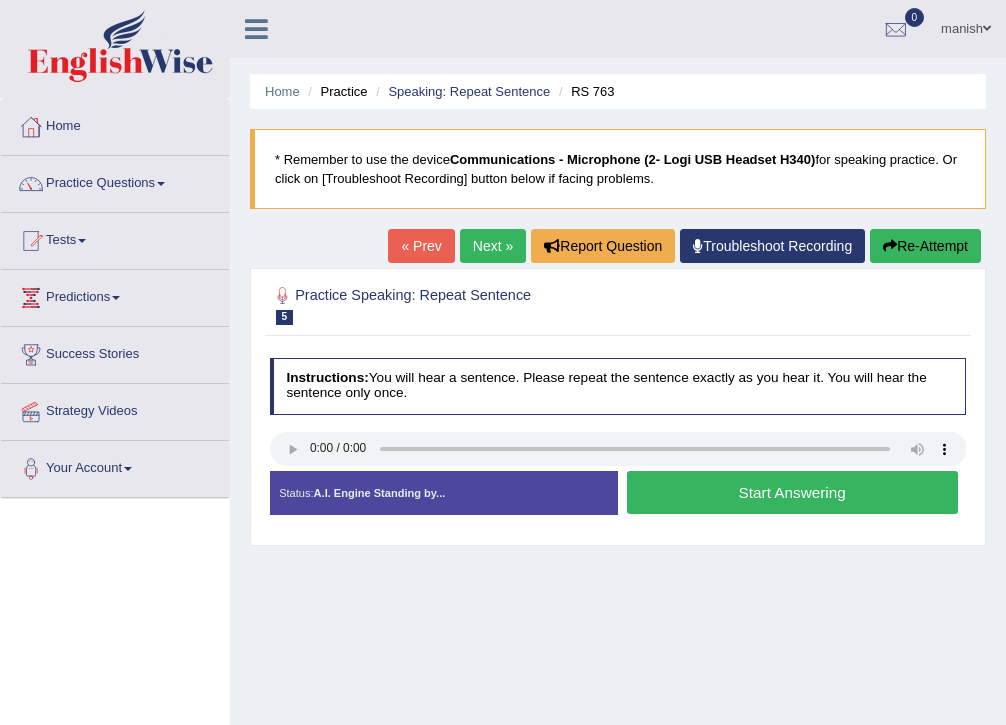 scroll, scrollTop: 0, scrollLeft: 0, axis: both 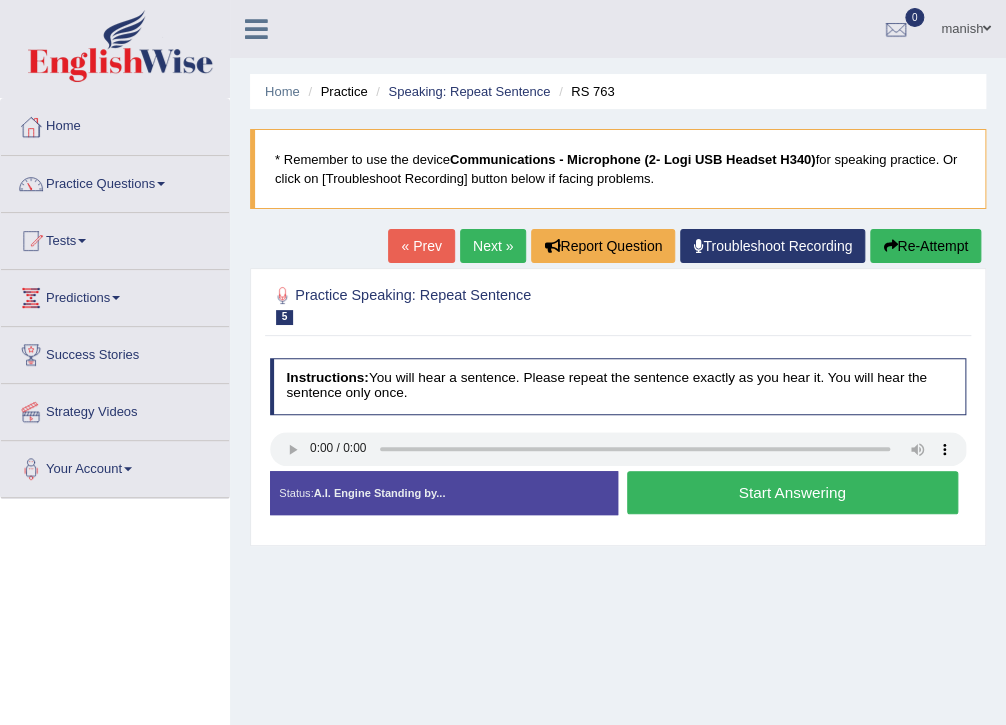 click on "Start Answering" at bounding box center [792, 492] 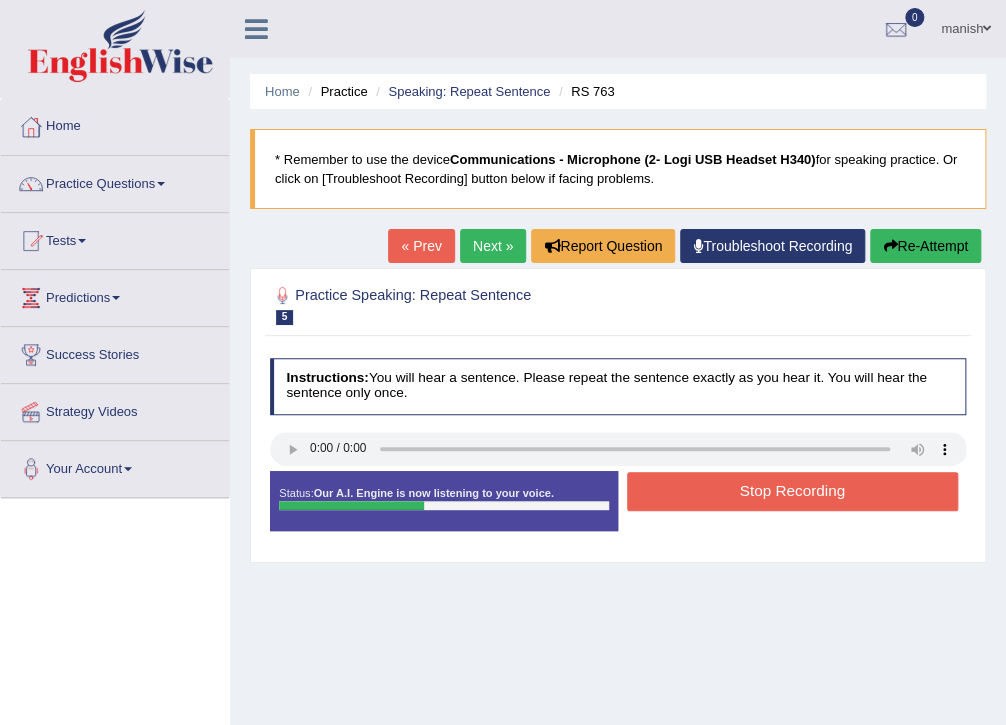 click on "Stop Recording" at bounding box center [792, 491] 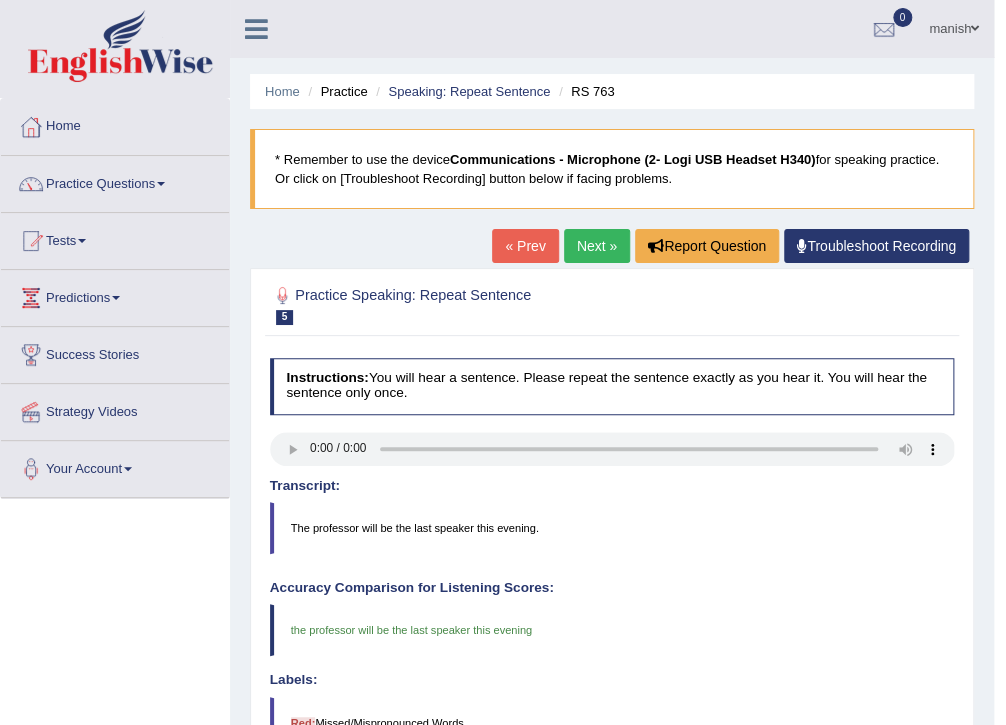 scroll, scrollTop: 0, scrollLeft: 0, axis: both 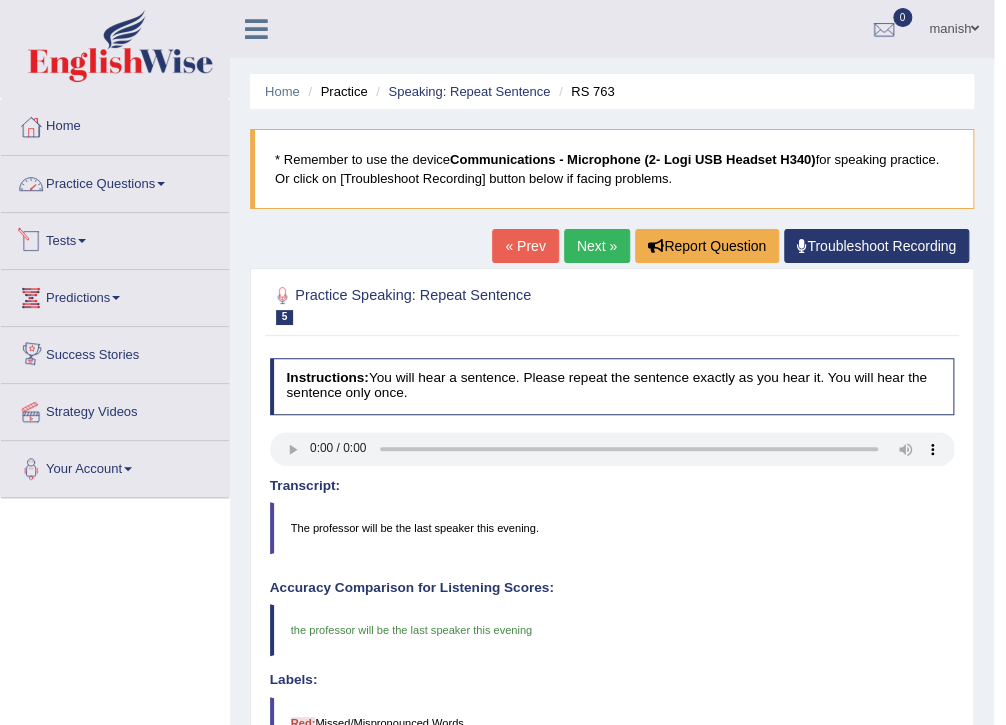 click on "Practice Questions" at bounding box center [115, 181] 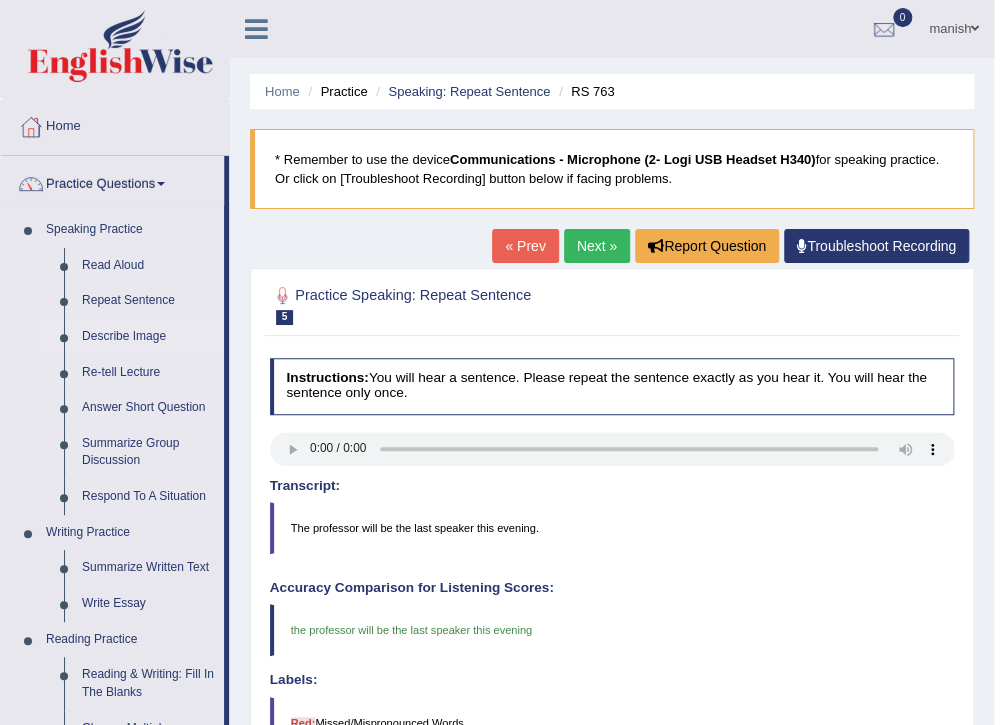 click on "Describe Image" at bounding box center (148, 337) 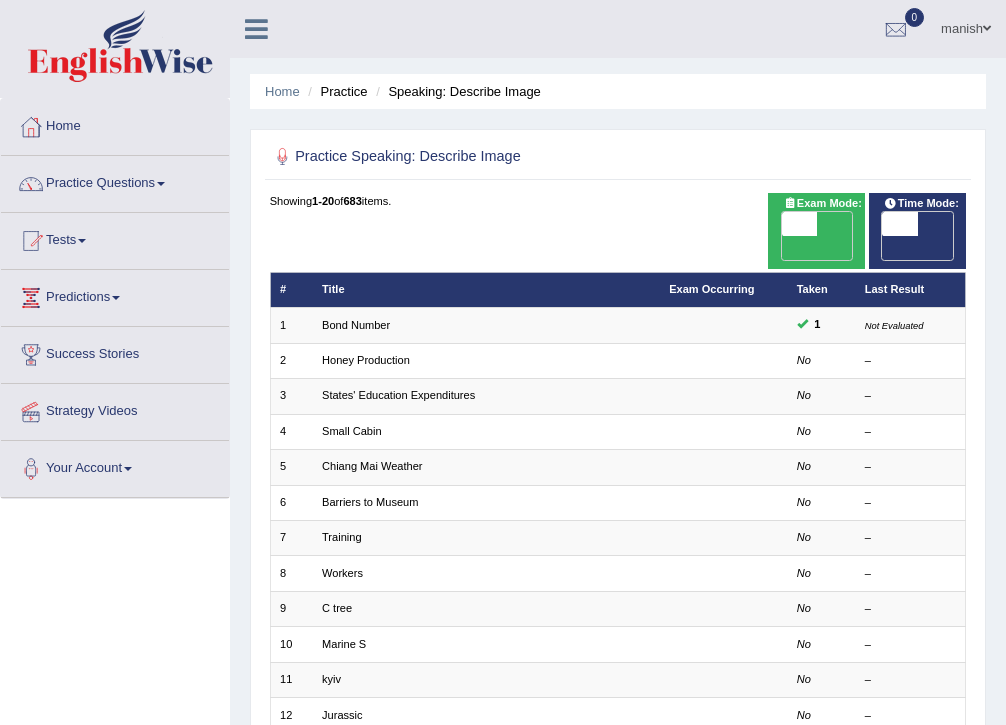 scroll, scrollTop: 0, scrollLeft: 0, axis: both 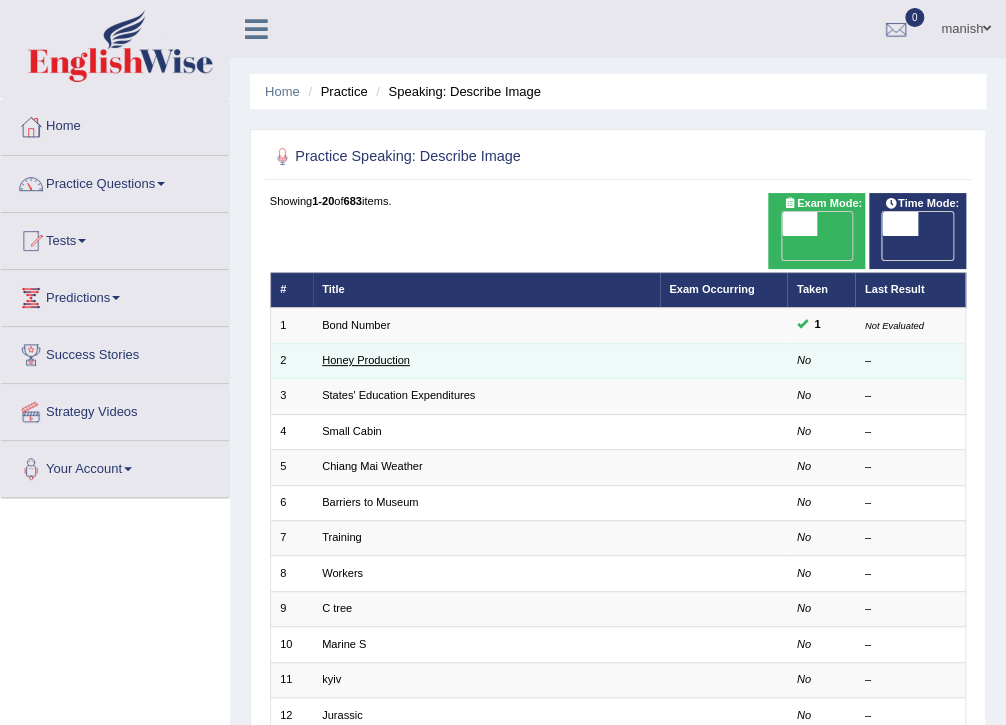 click on "Honey Production" at bounding box center (366, 360) 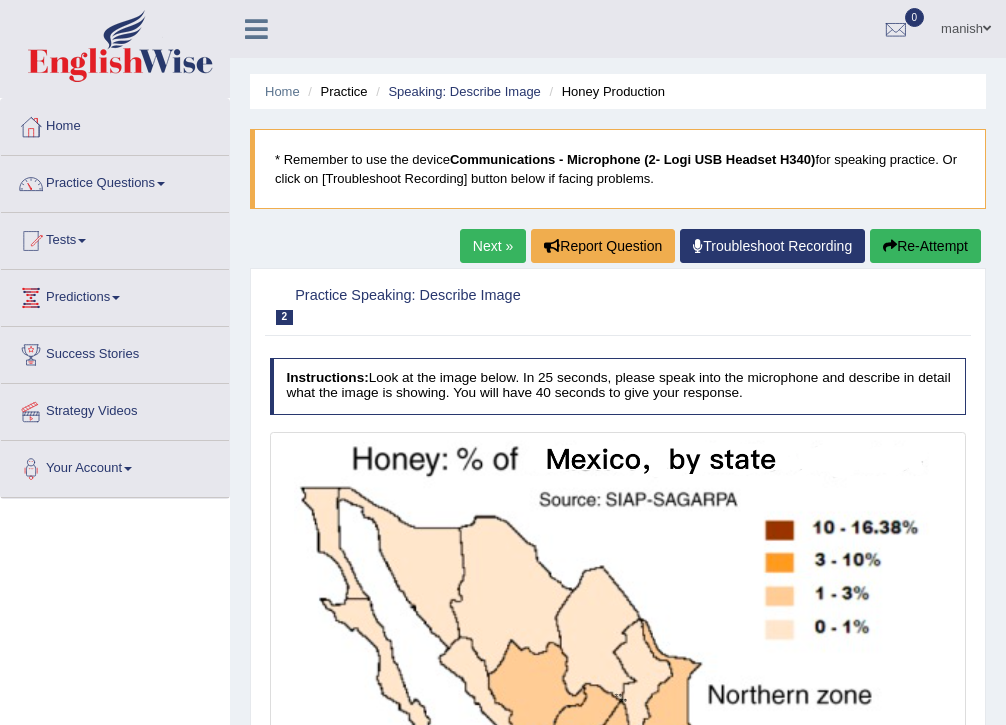 scroll, scrollTop: 0, scrollLeft: 0, axis: both 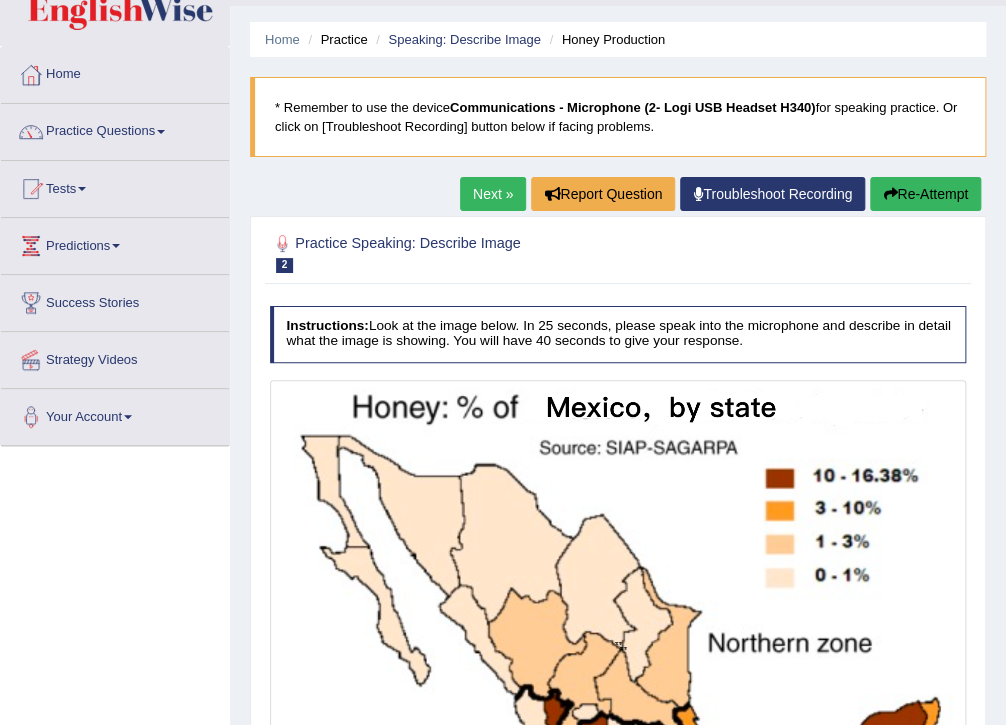 click on "Next »" at bounding box center (493, 194) 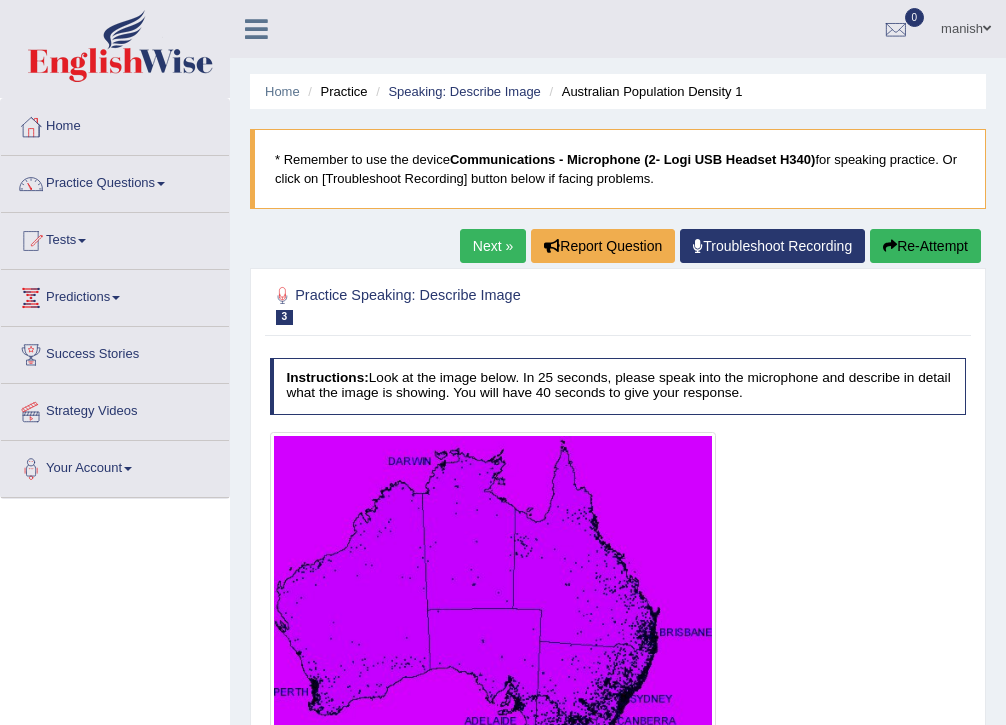 scroll, scrollTop: 240, scrollLeft: 0, axis: vertical 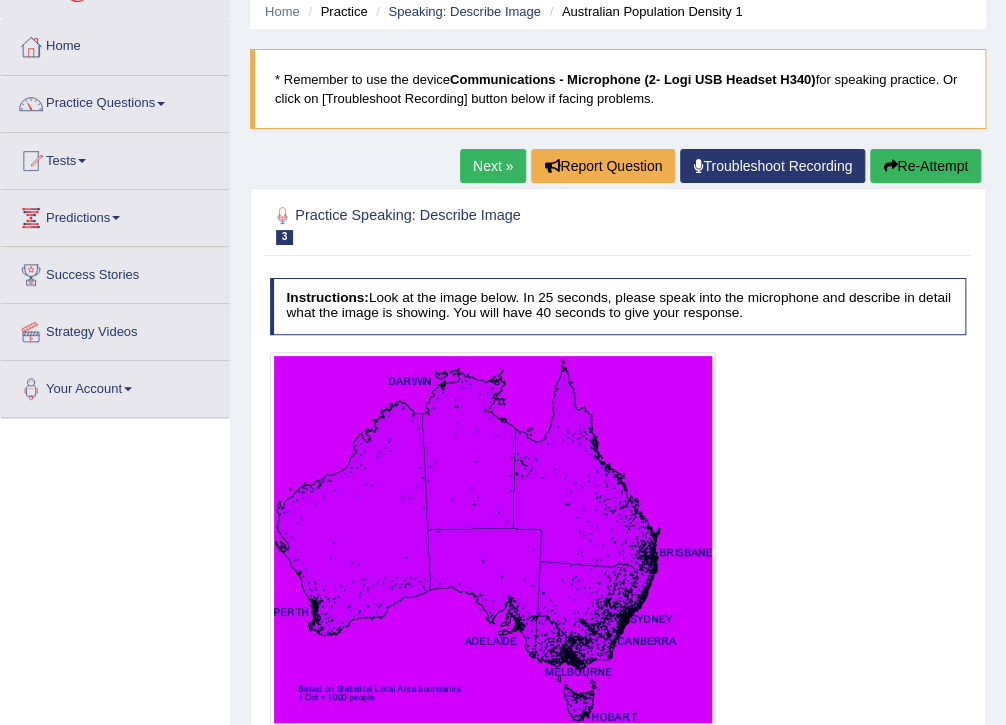click on "Re-Attempt" at bounding box center [925, 166] 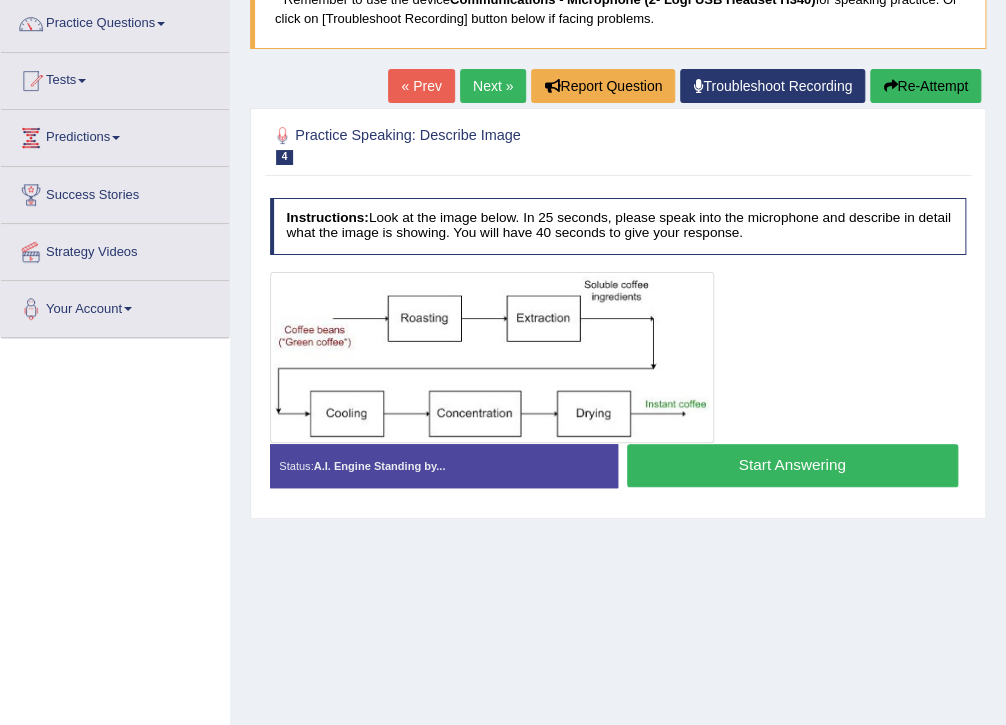 scroll, scrollTop: 160, scrollLeft: 0, axis: vertical 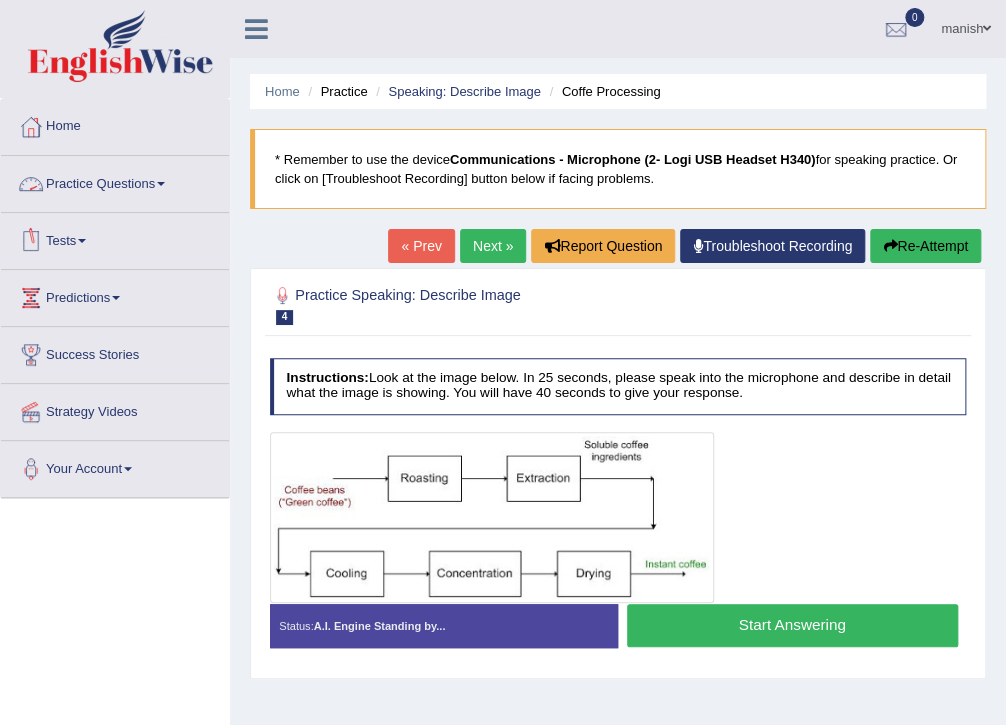 click on "Practice Questions" at bounding box center [115, 181] 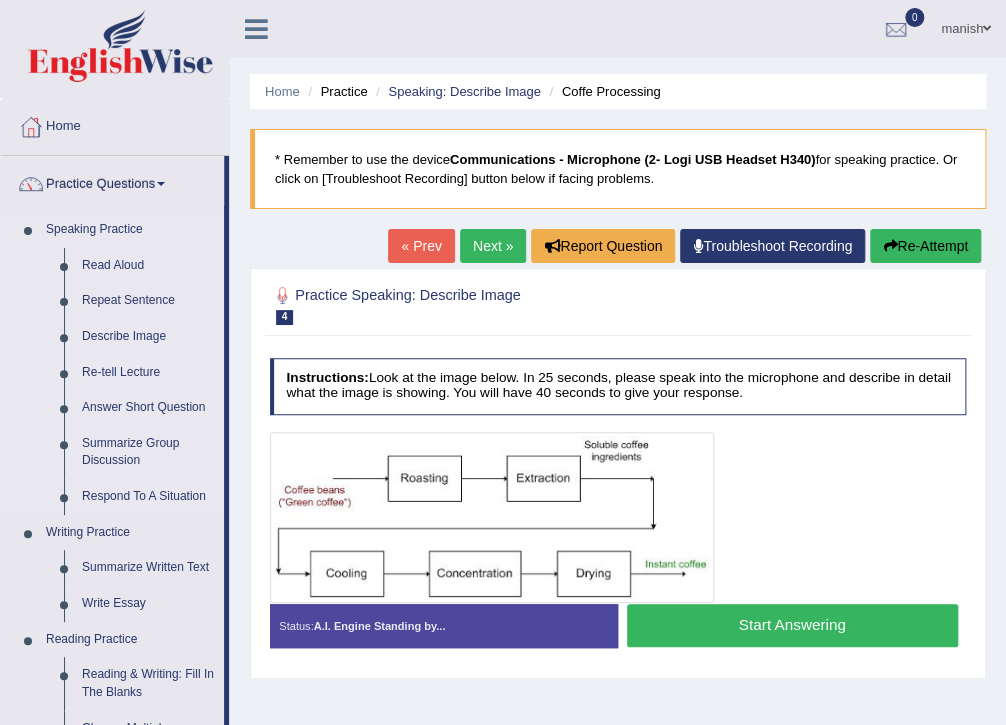 click on "Re-tell Lecture" at bounding box center (148, 373) 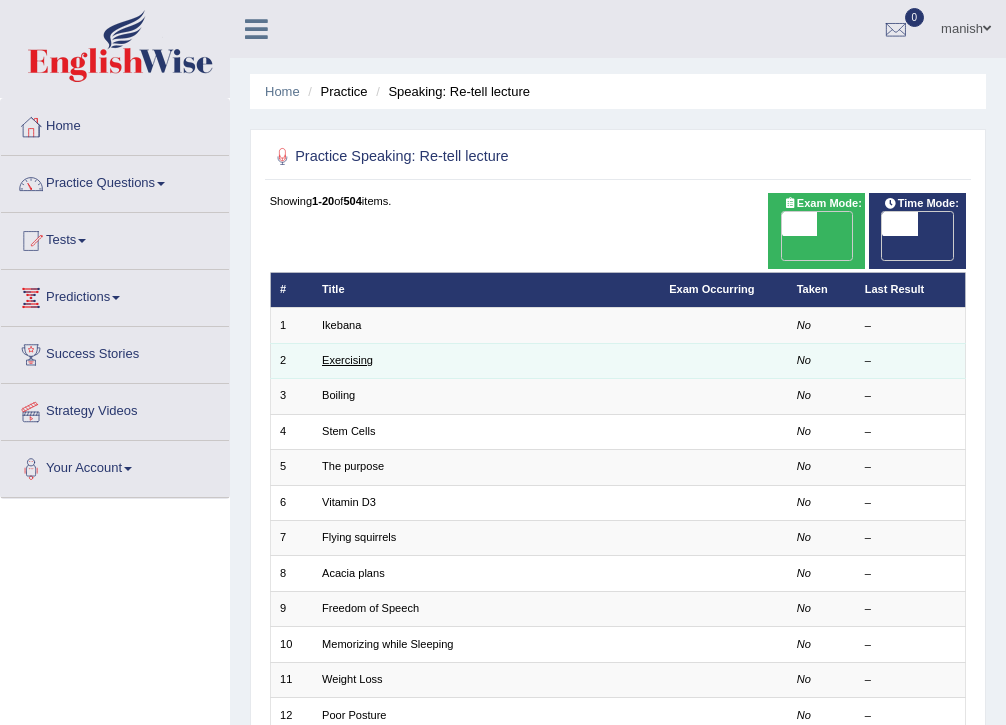scroll, scrollTop: 0, scrollLeft: 0, axis: both 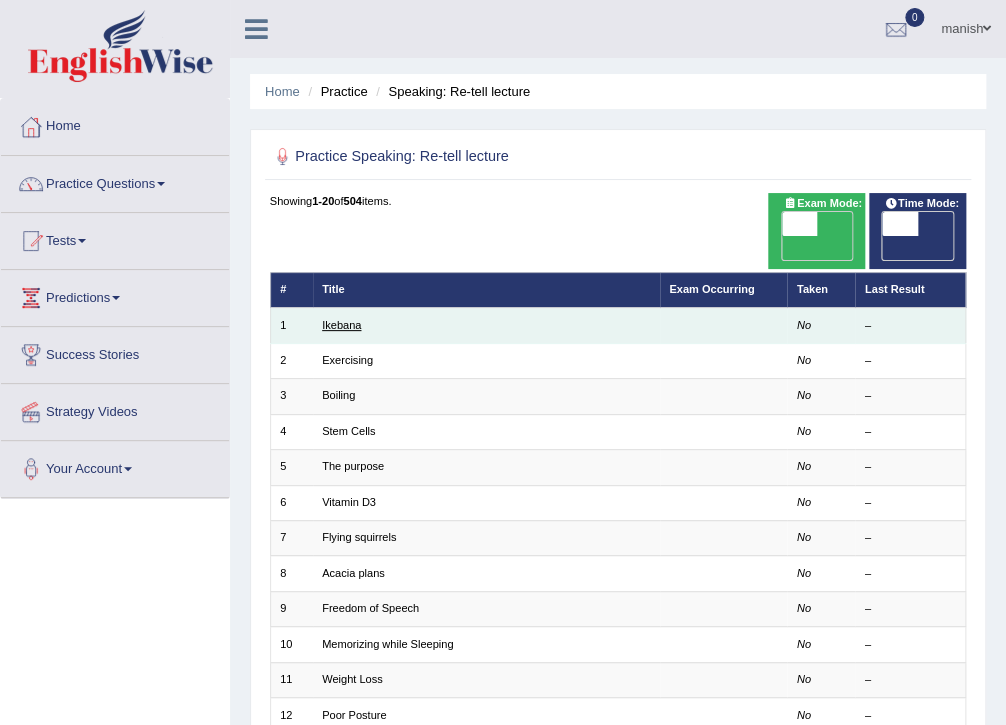 click on "Ikebana" at bounding box center (341, 325) 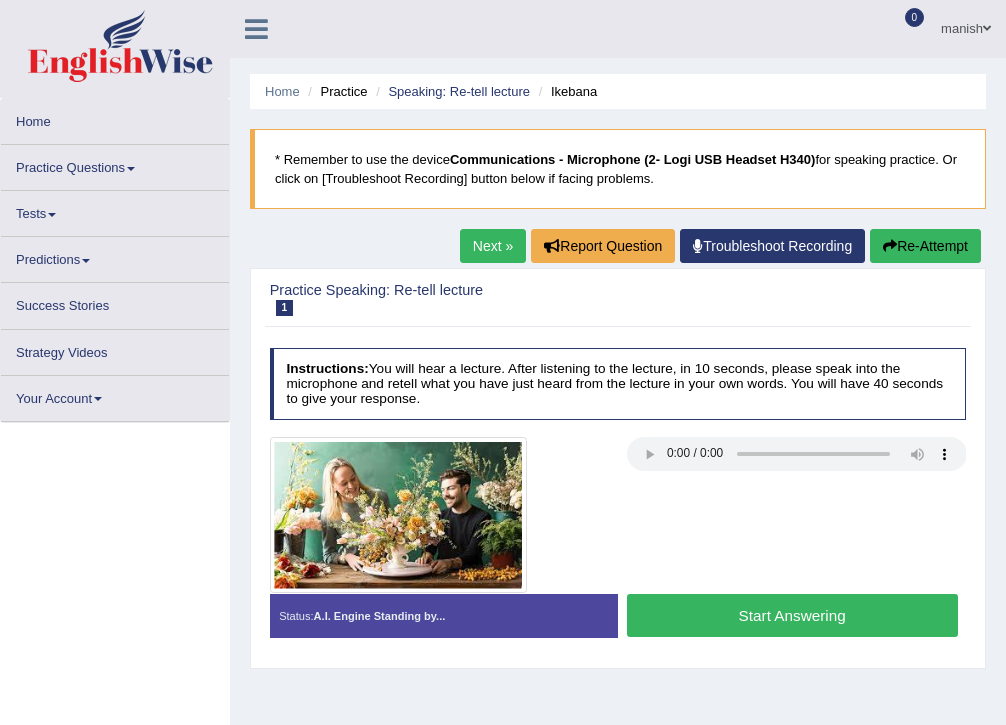 scroll, scrollTop: 0, scrollLeft: 0, axis: both 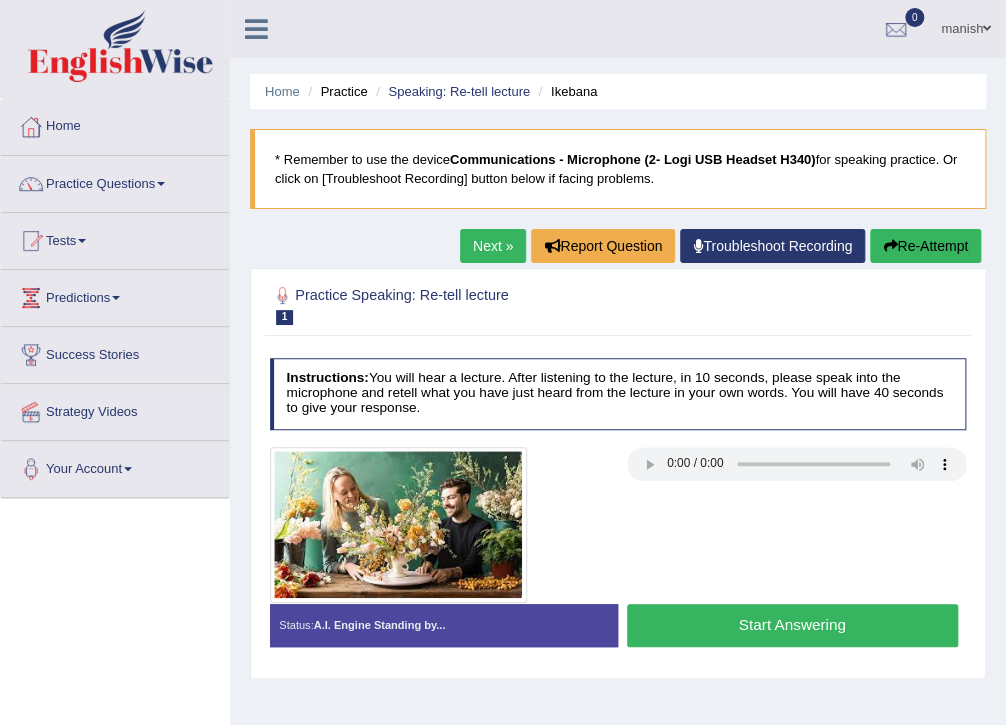 click on "Start Answering" at bounding box center (792, 625) 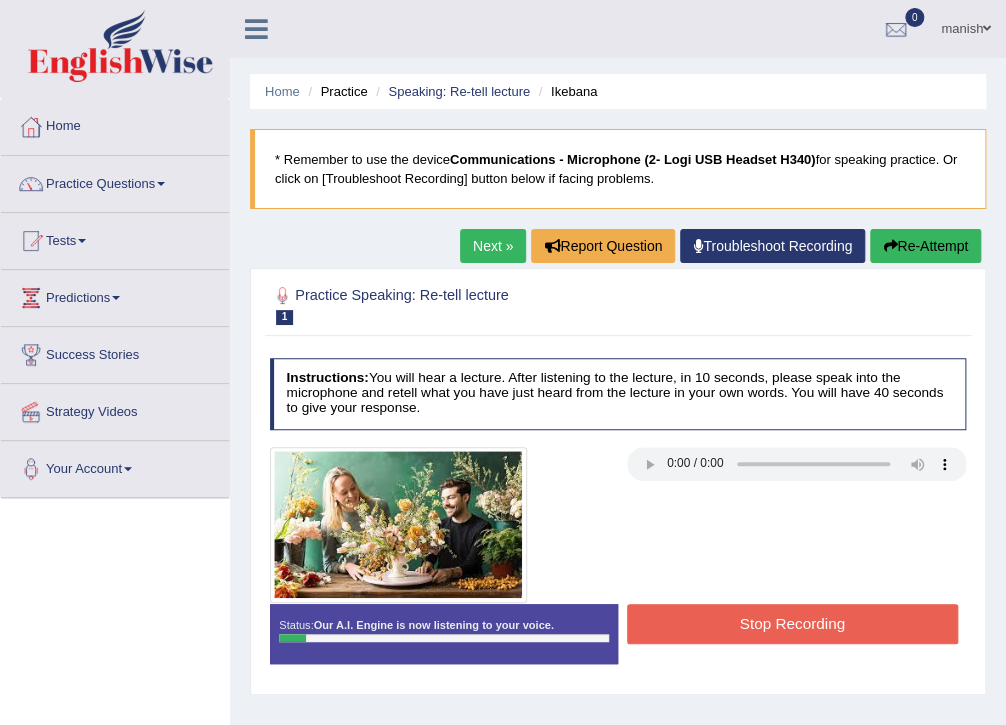 click on "Stop Recording" at bounding box center (792, 623) 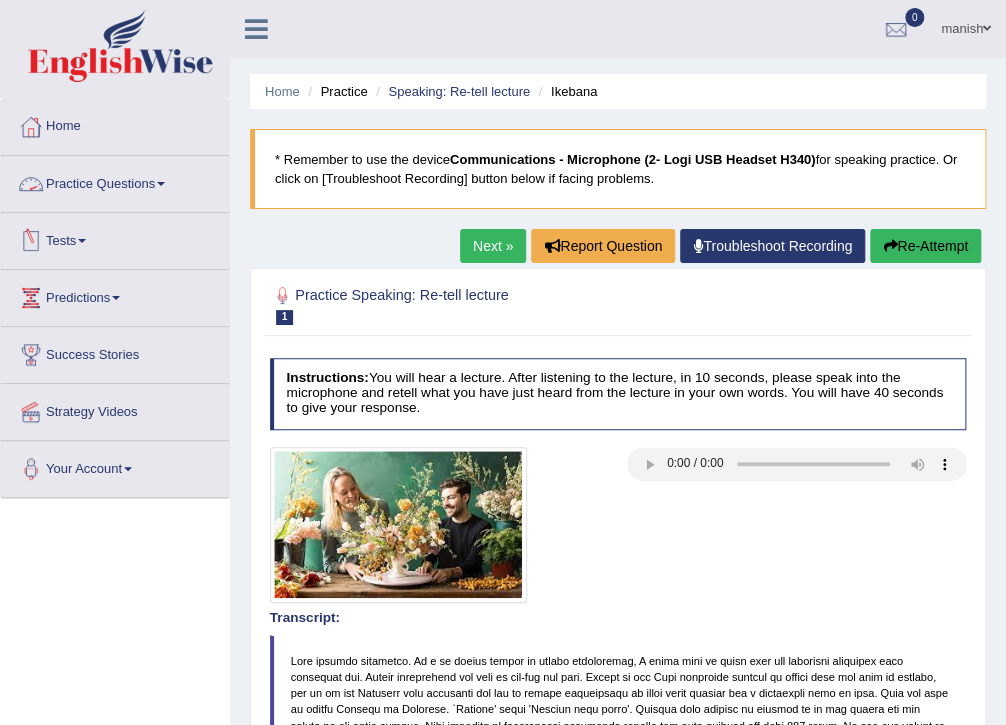 click on "Next »" at bounding box center [493, 246] 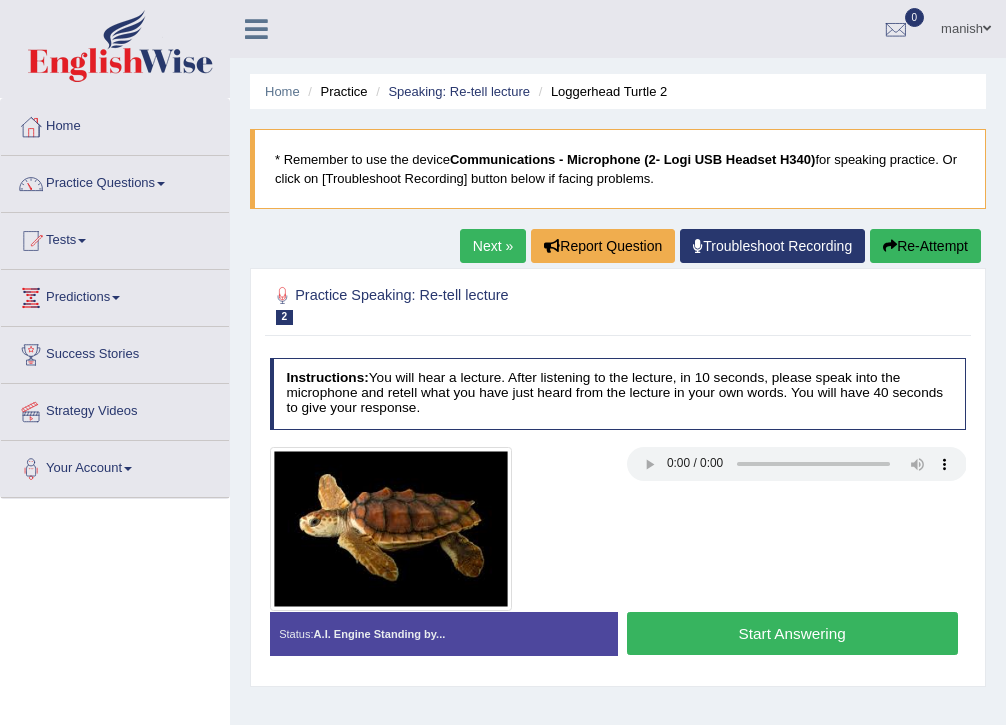 scroll, scrollTop: 0, scrollLeft: 0, axis: both 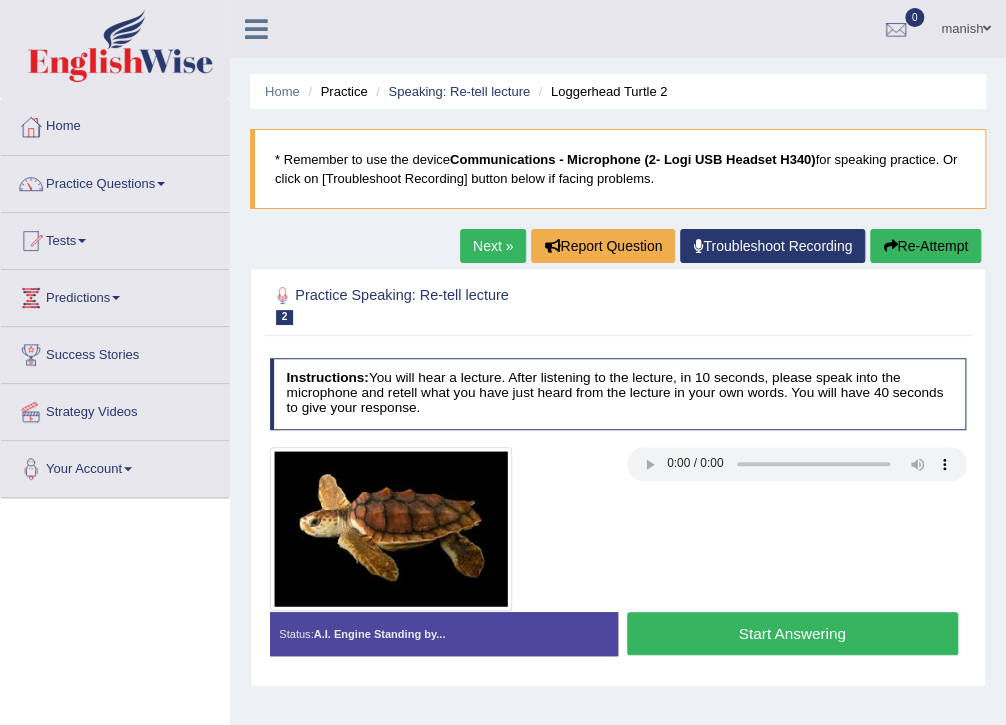 click at bounding box center (161, 184) 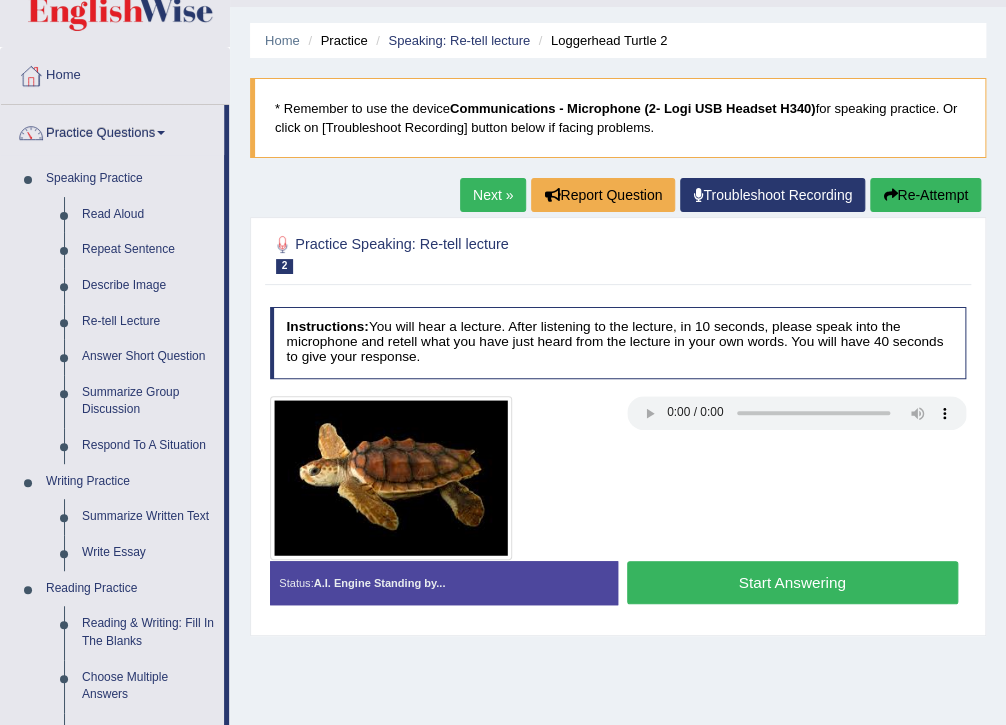scroll, scrollTop: 80, scrollLeft: 0, axis: vertical 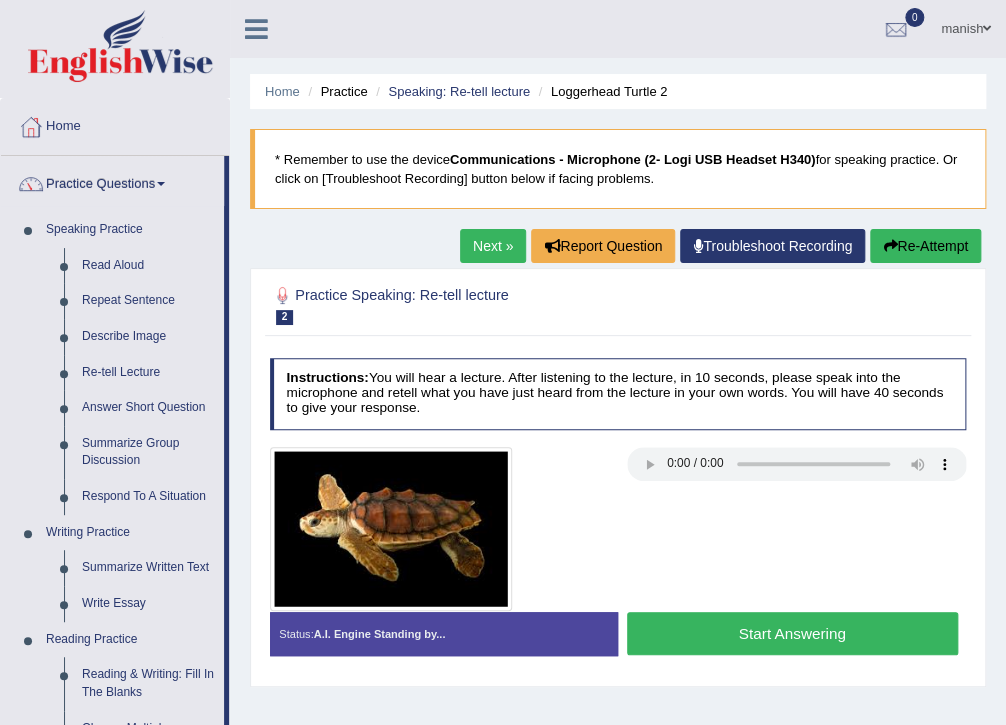click on "Home" at bounding box center [282, 91] 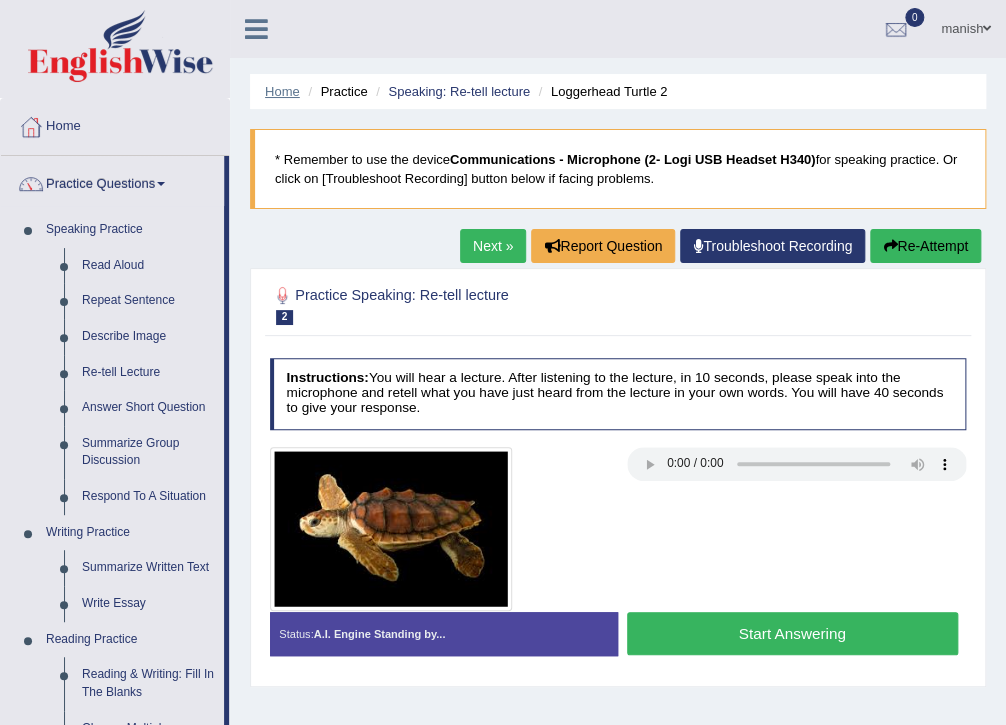 click on "Home" at bounding box center (282, 91) 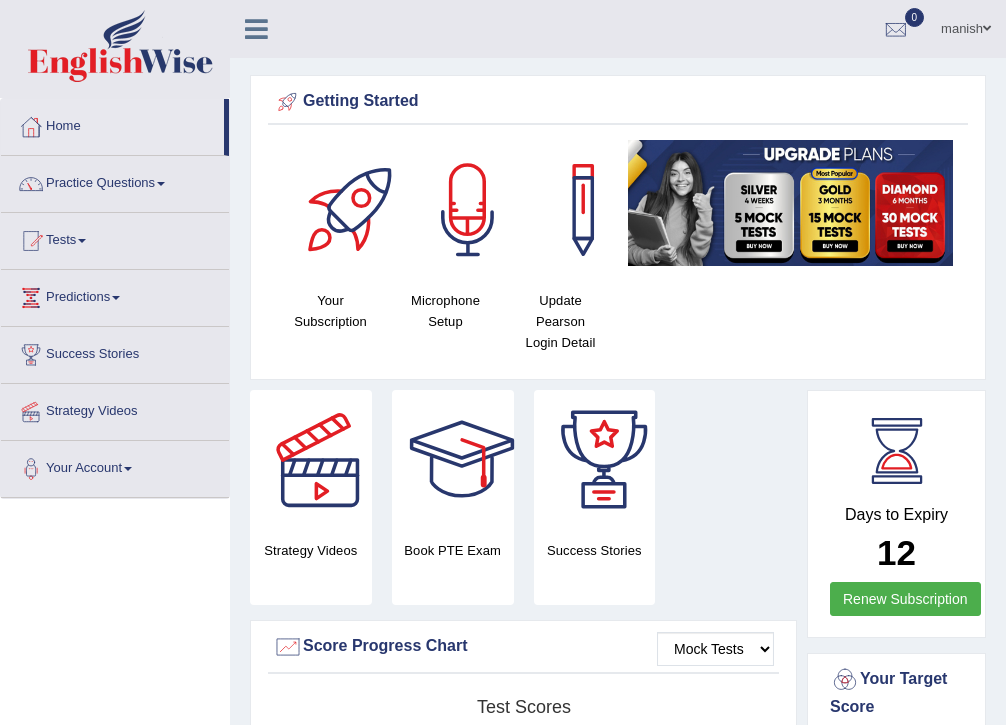 scroll, scrollTop: 1432, scrollLeft: 0, axis: vertical 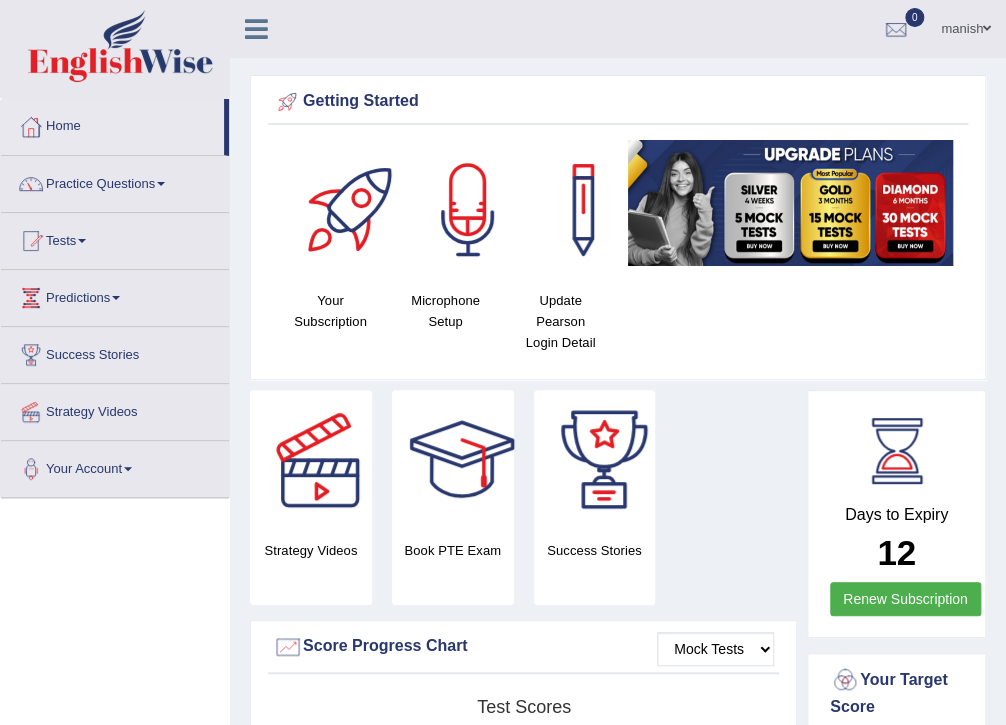 click on "manish" at bounding box center [966, 26] 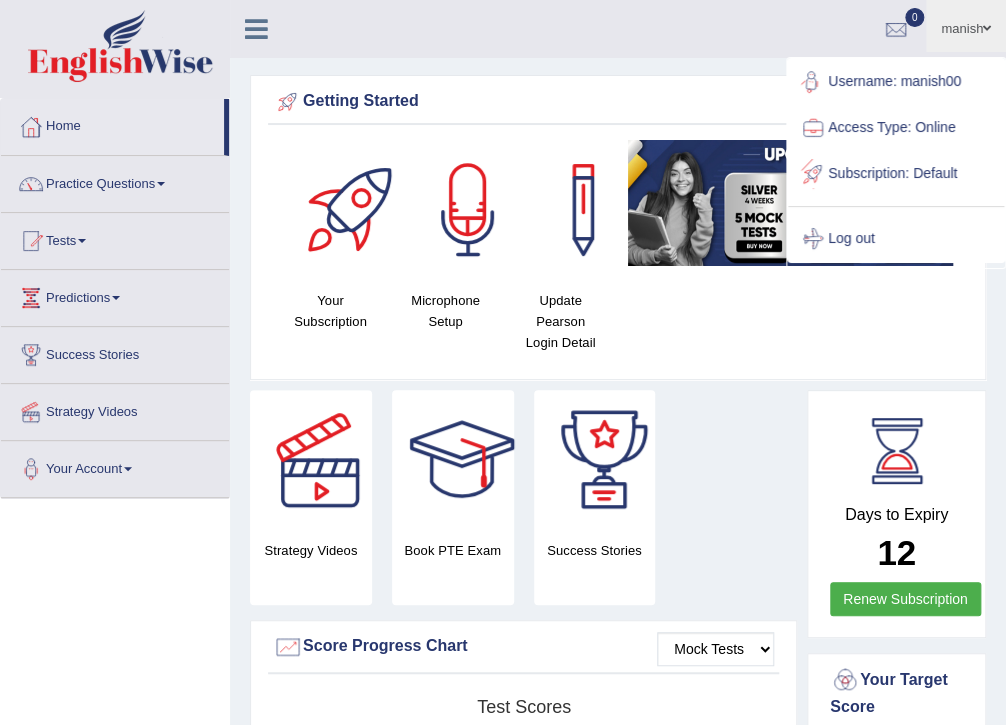 click on "Your Subscription
Microphone Setup
Update Pearson Login Detail" at bounding box center (618, 254) 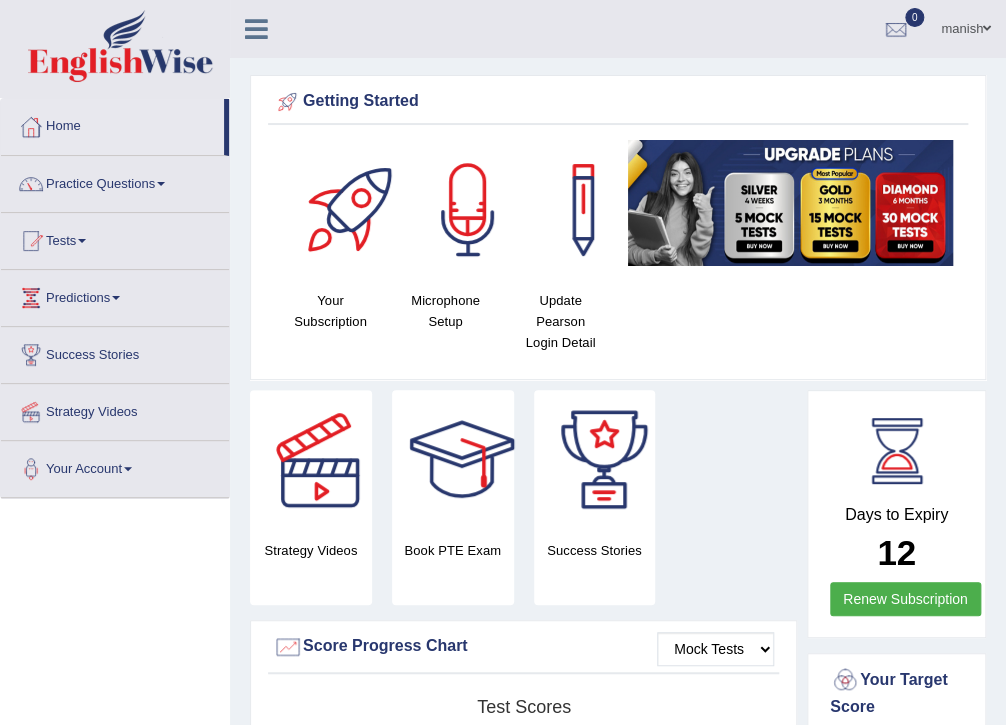 click on "manish" at bounding box center [966, 26] 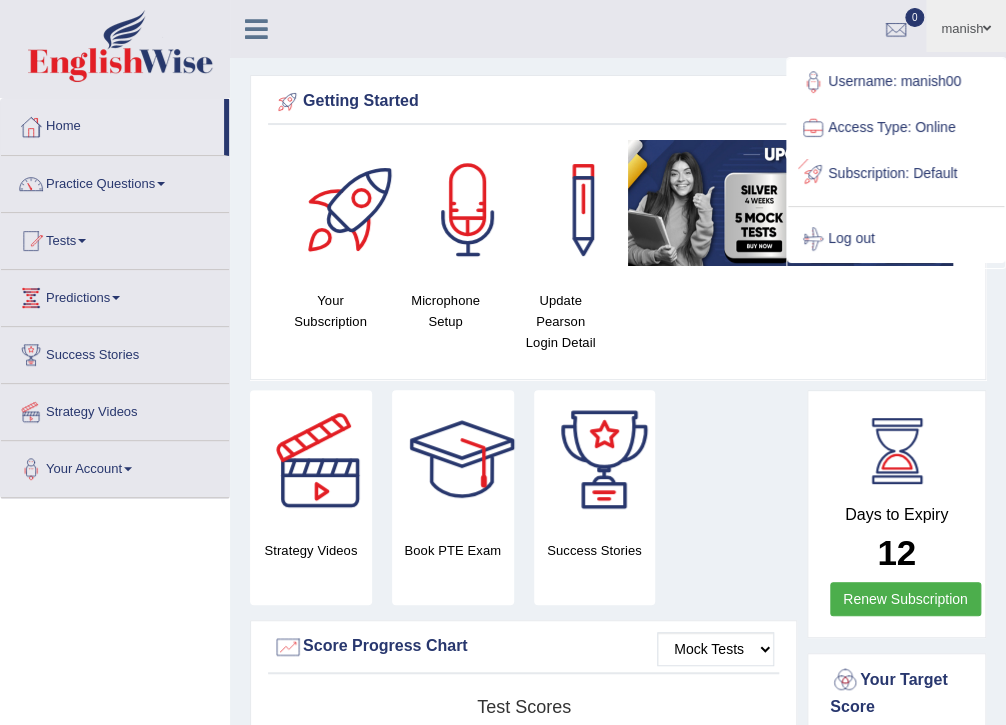 click at bounding box center (813, 239) 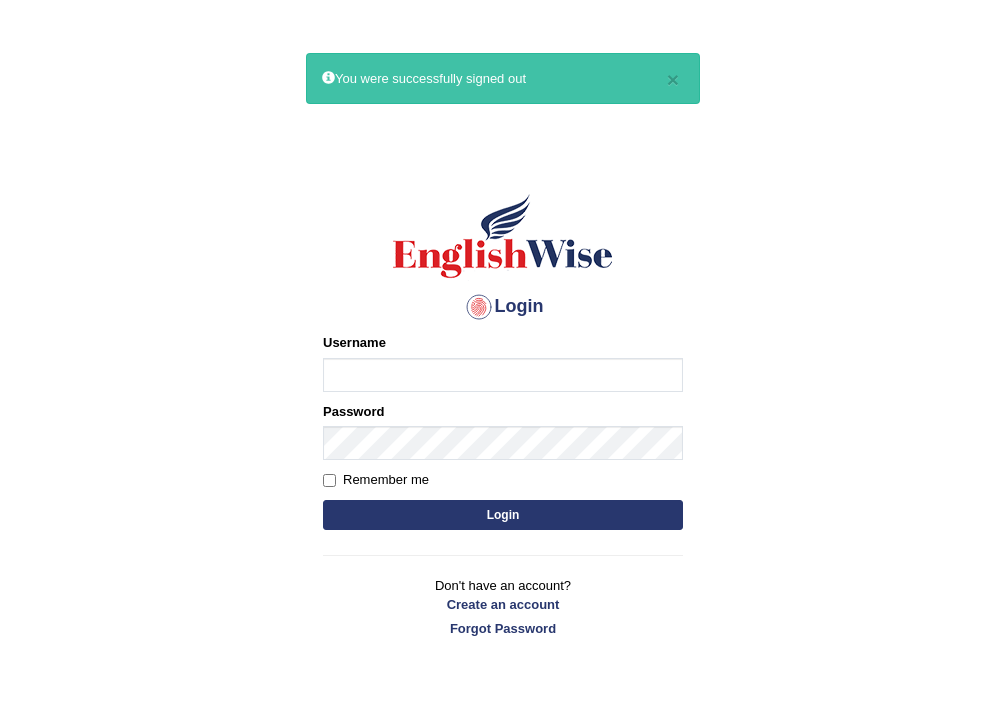 scroll, scrollTop: 0, scrollLeft: 0, axis: both 